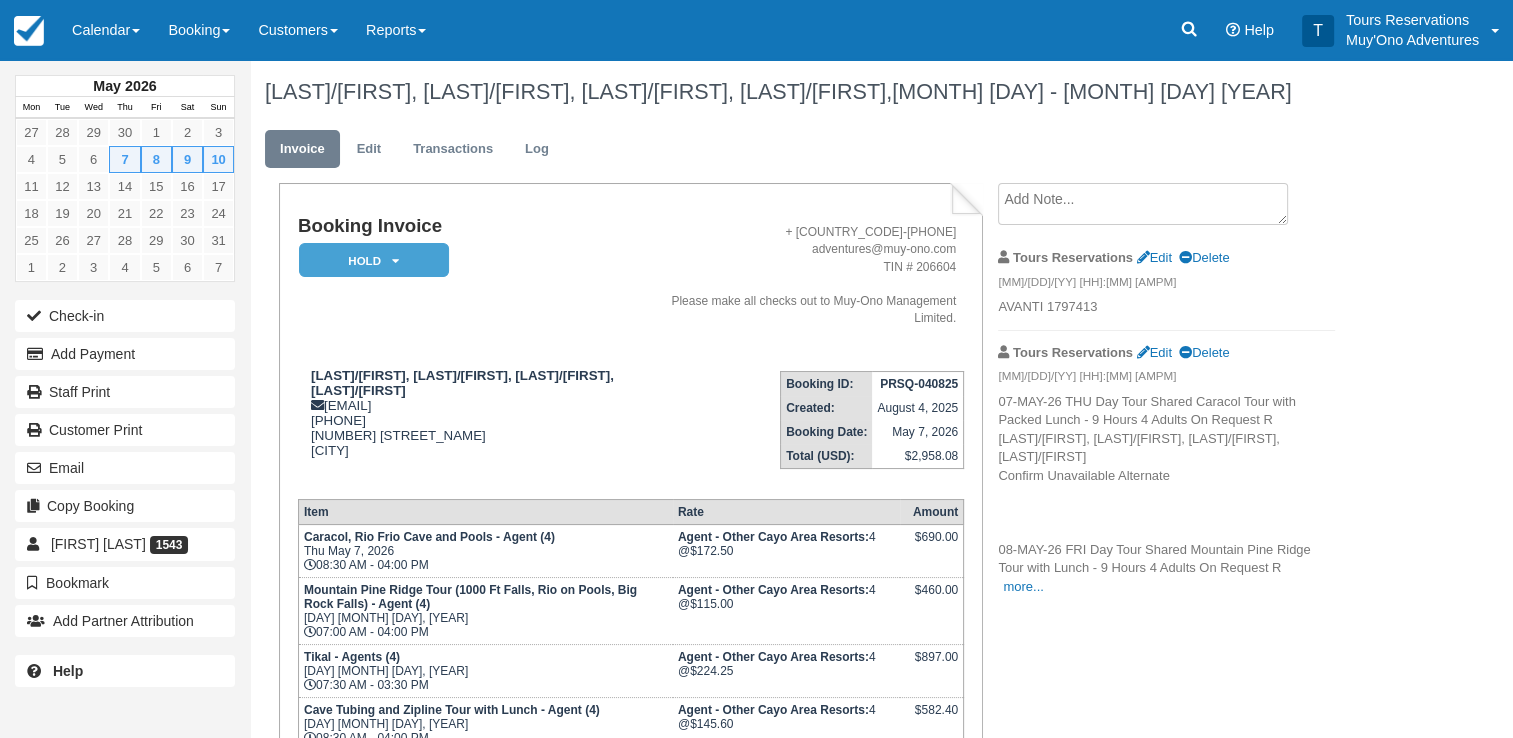 scroll, scrollTop: 0, scrollLeft: 0, axis: both 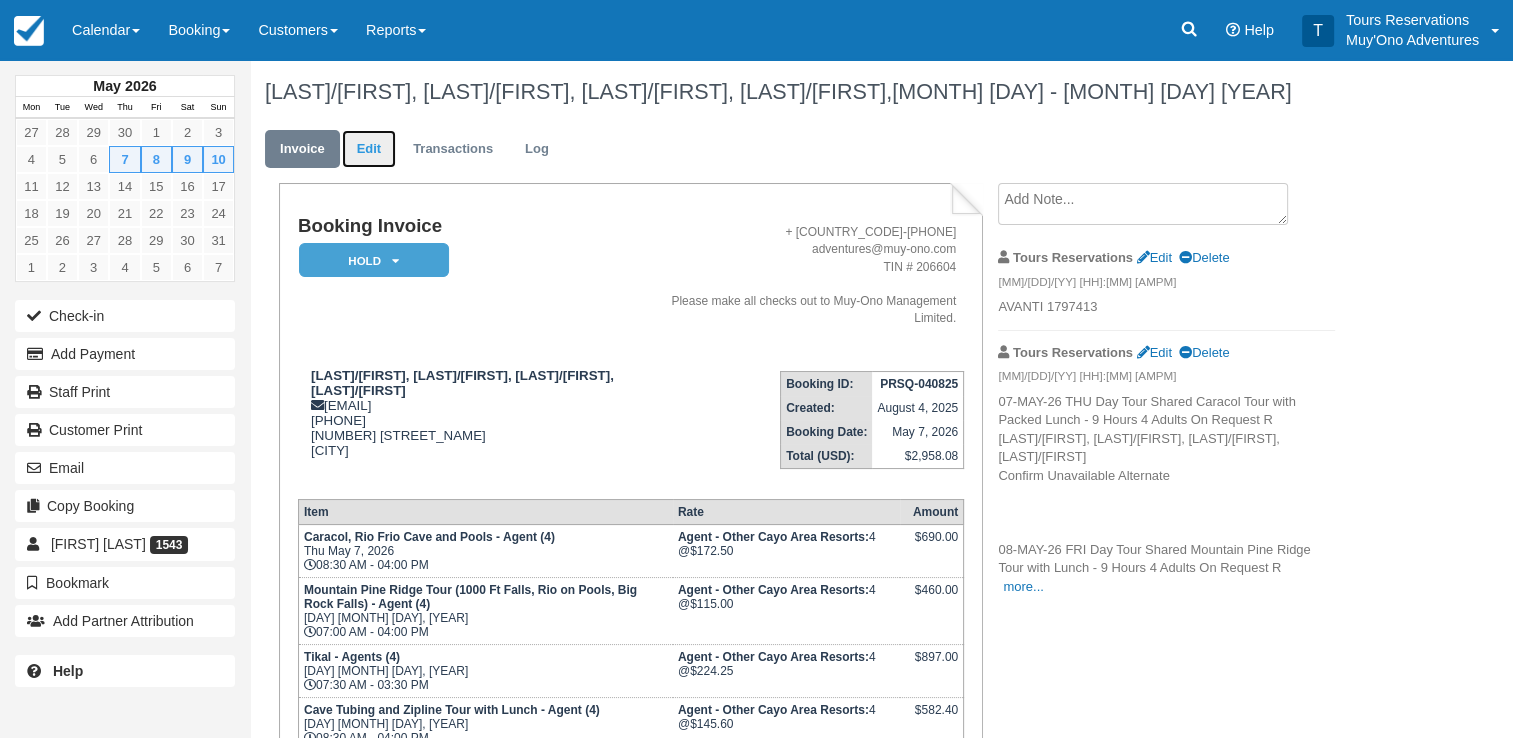click on "Edit" at bounding box center [369, 149] 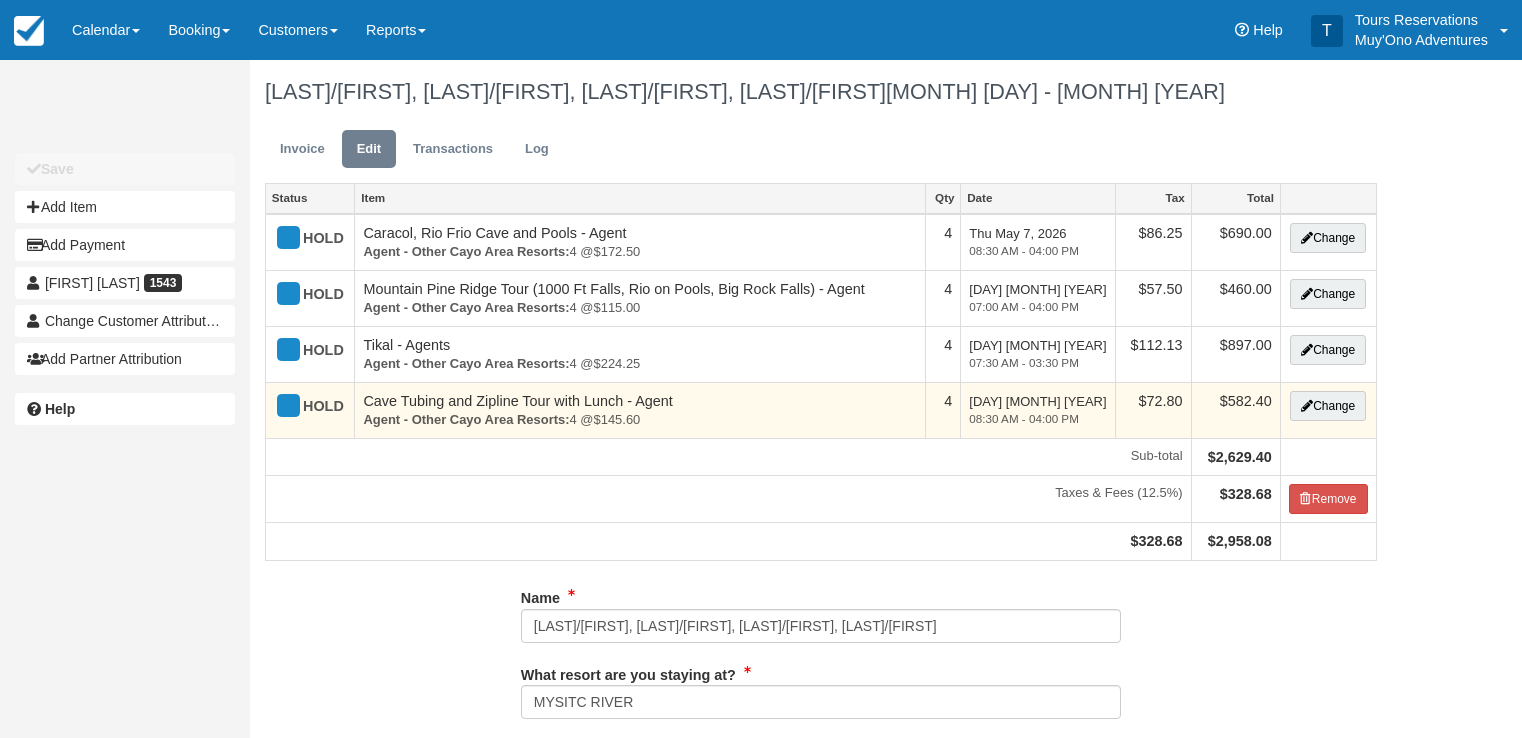 type on "[PHONE]" 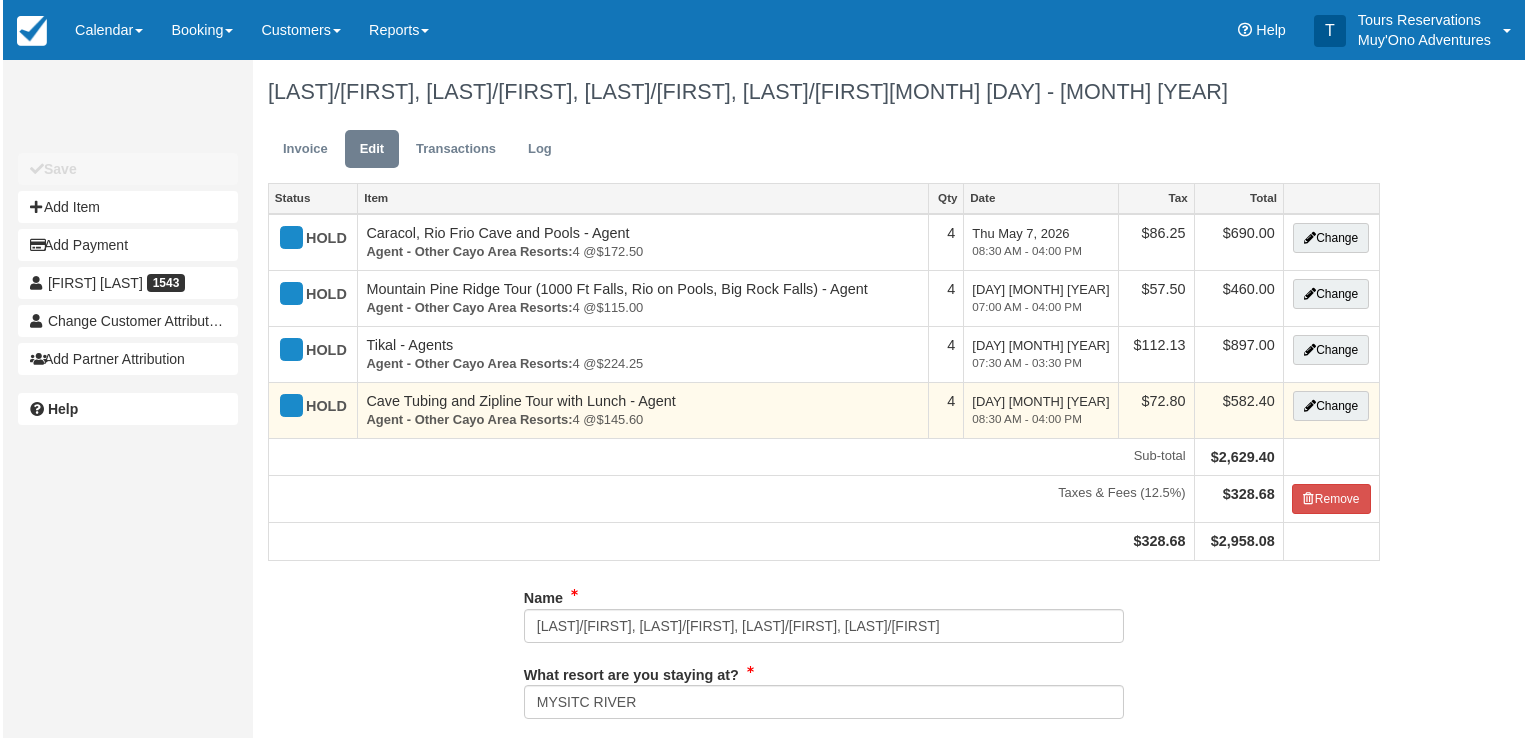 scroll, scrollTop: 0, scrollLeft: 0, axis: both 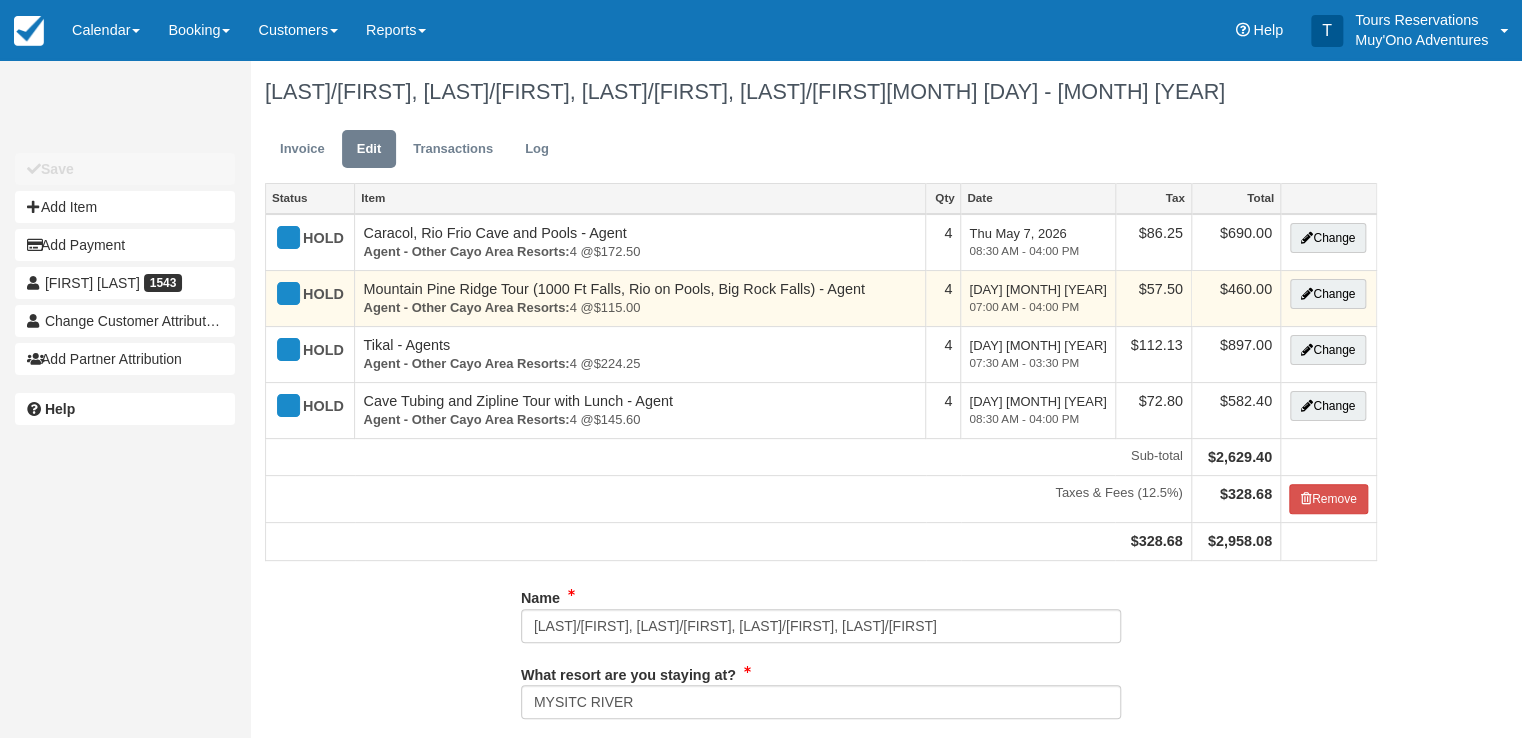 type on "[PHONE]" 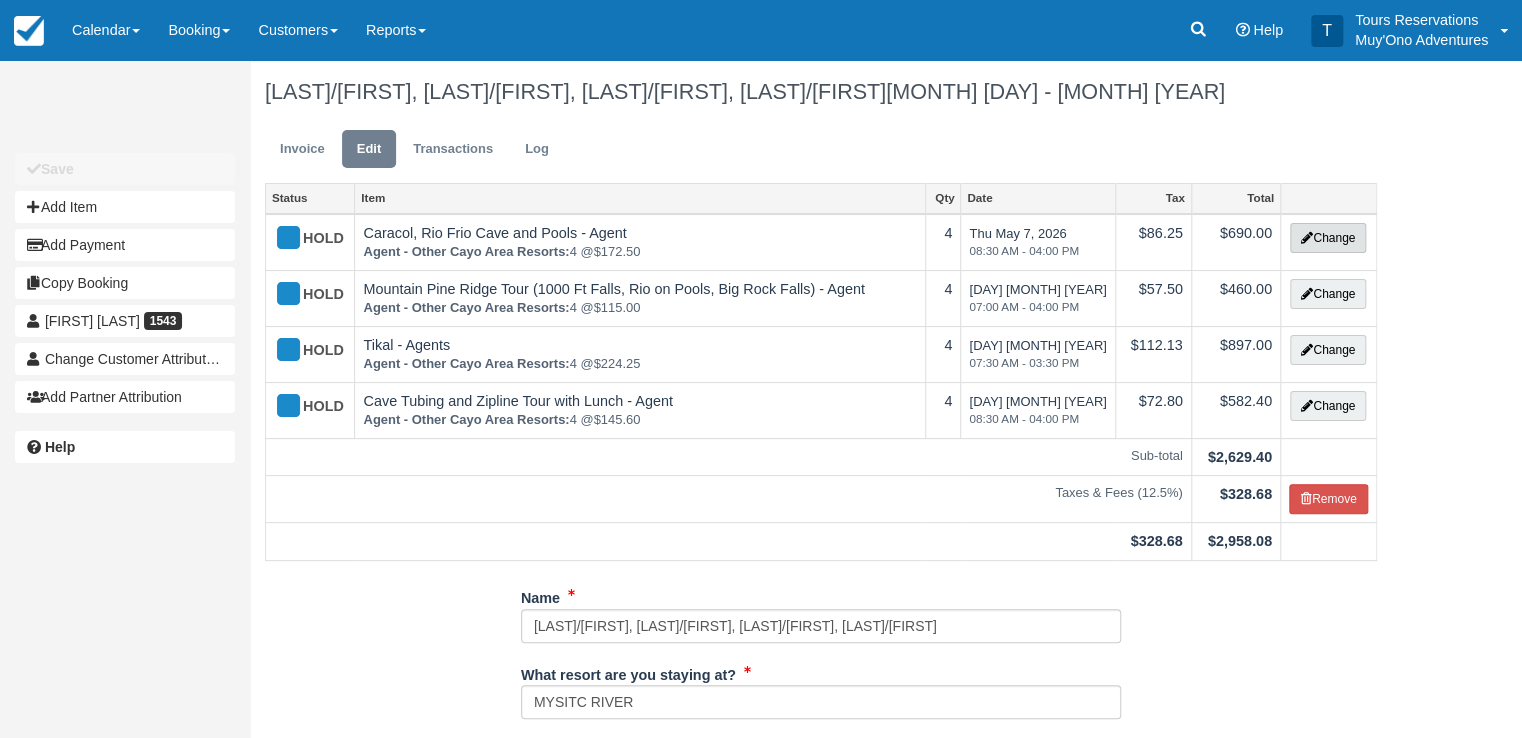 click on "Change" at bounding box center [1328, 238] 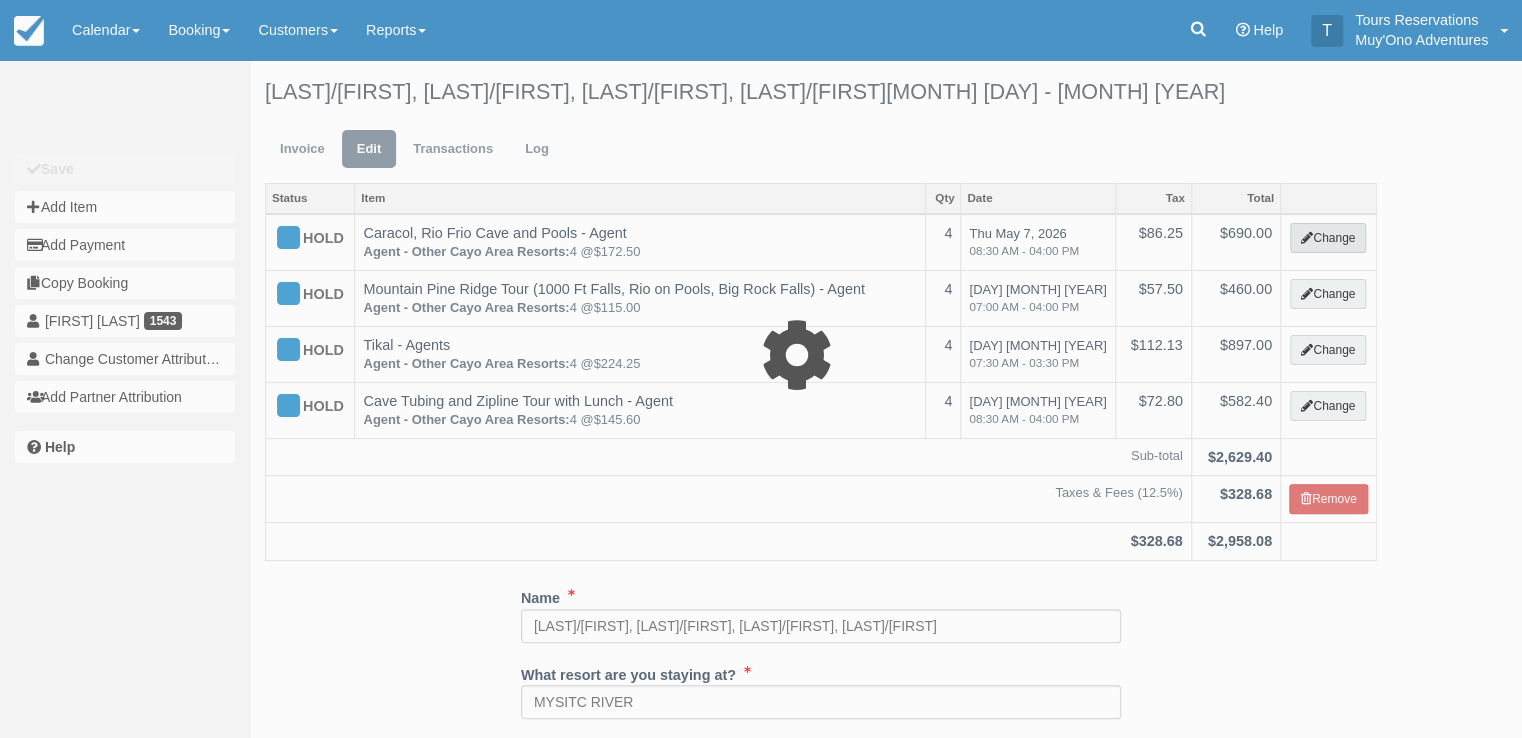 type on "690.00" 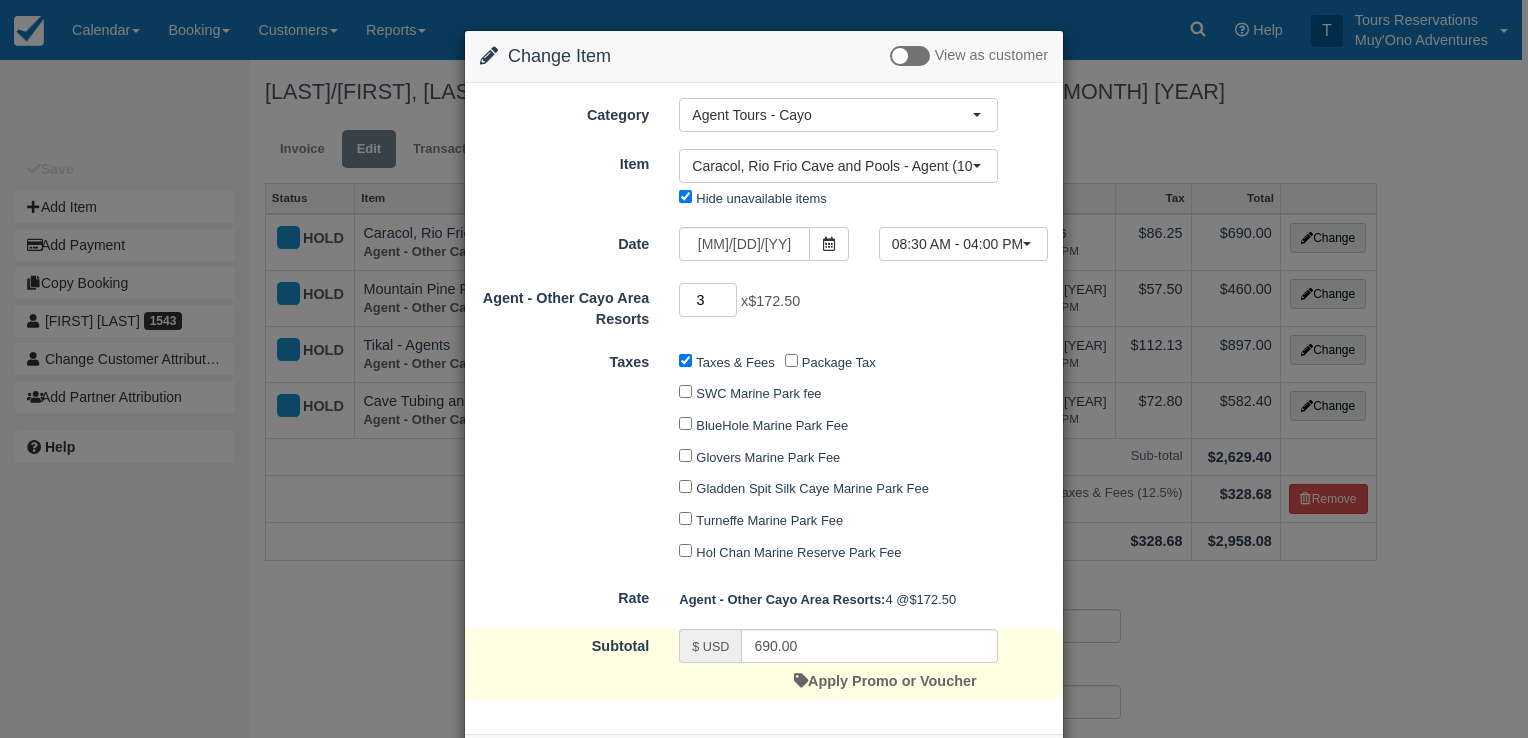 click on "3" at bounding box center (708, 300) 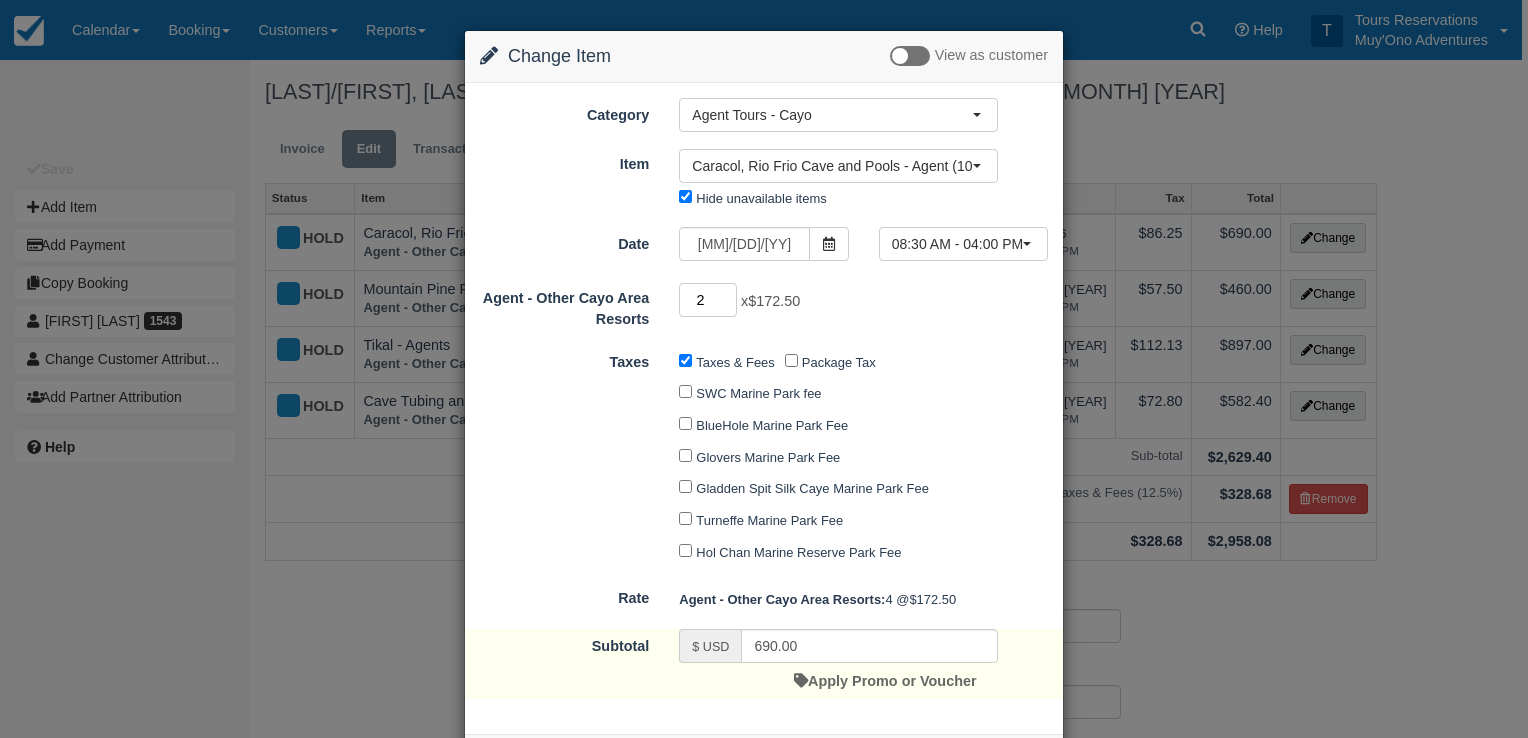 click on "2" at bounding box center [708, 300] 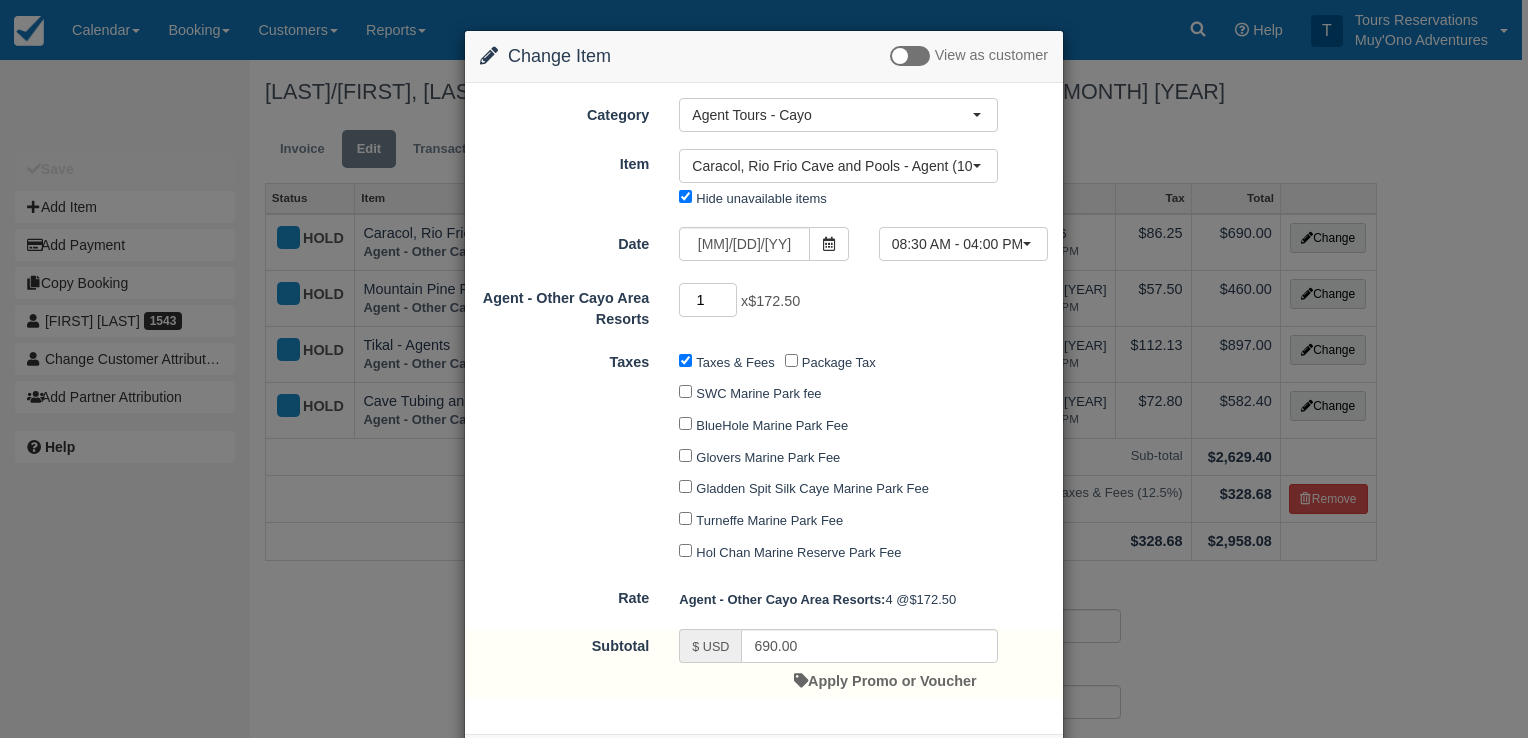 click on "1" at bounding box center (708, 300) 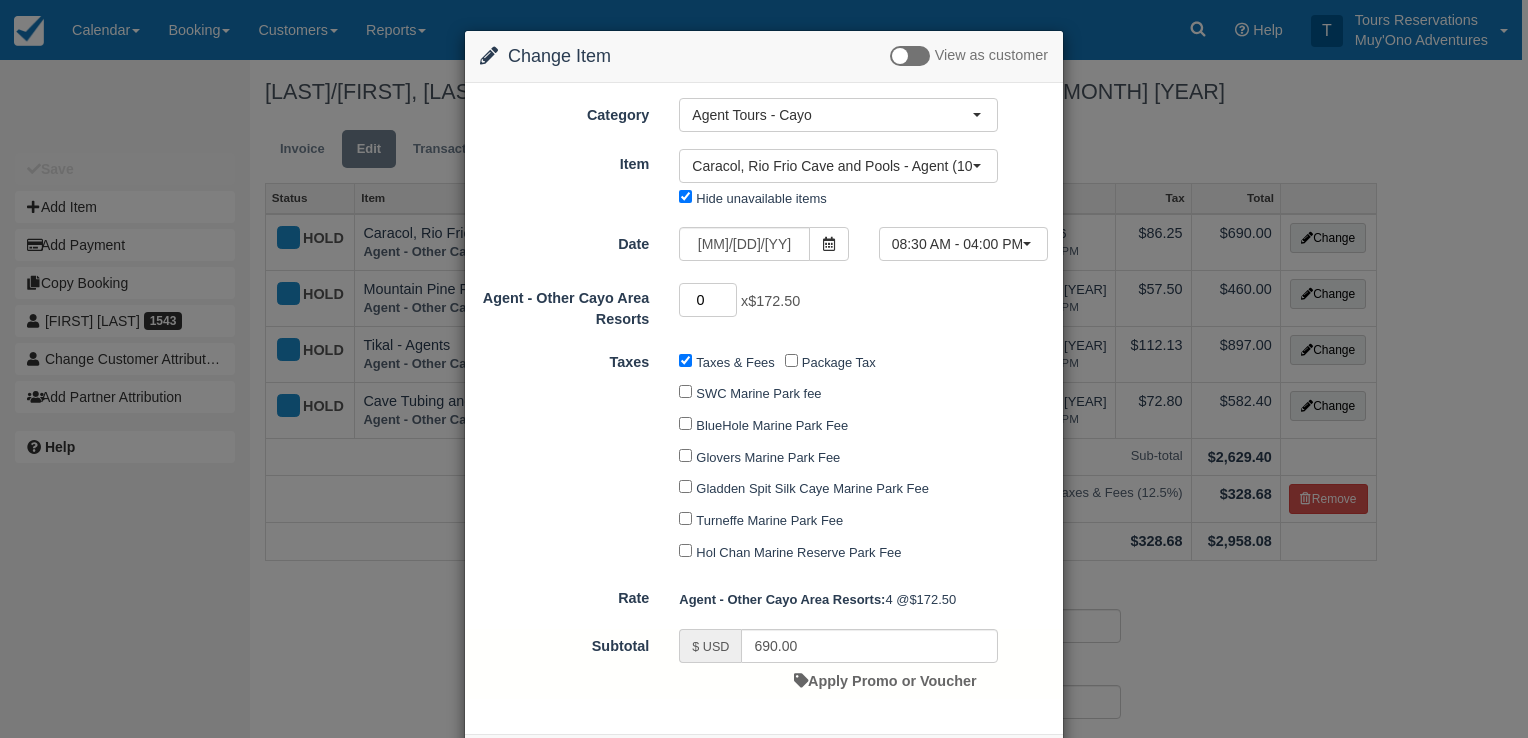 type on "0" 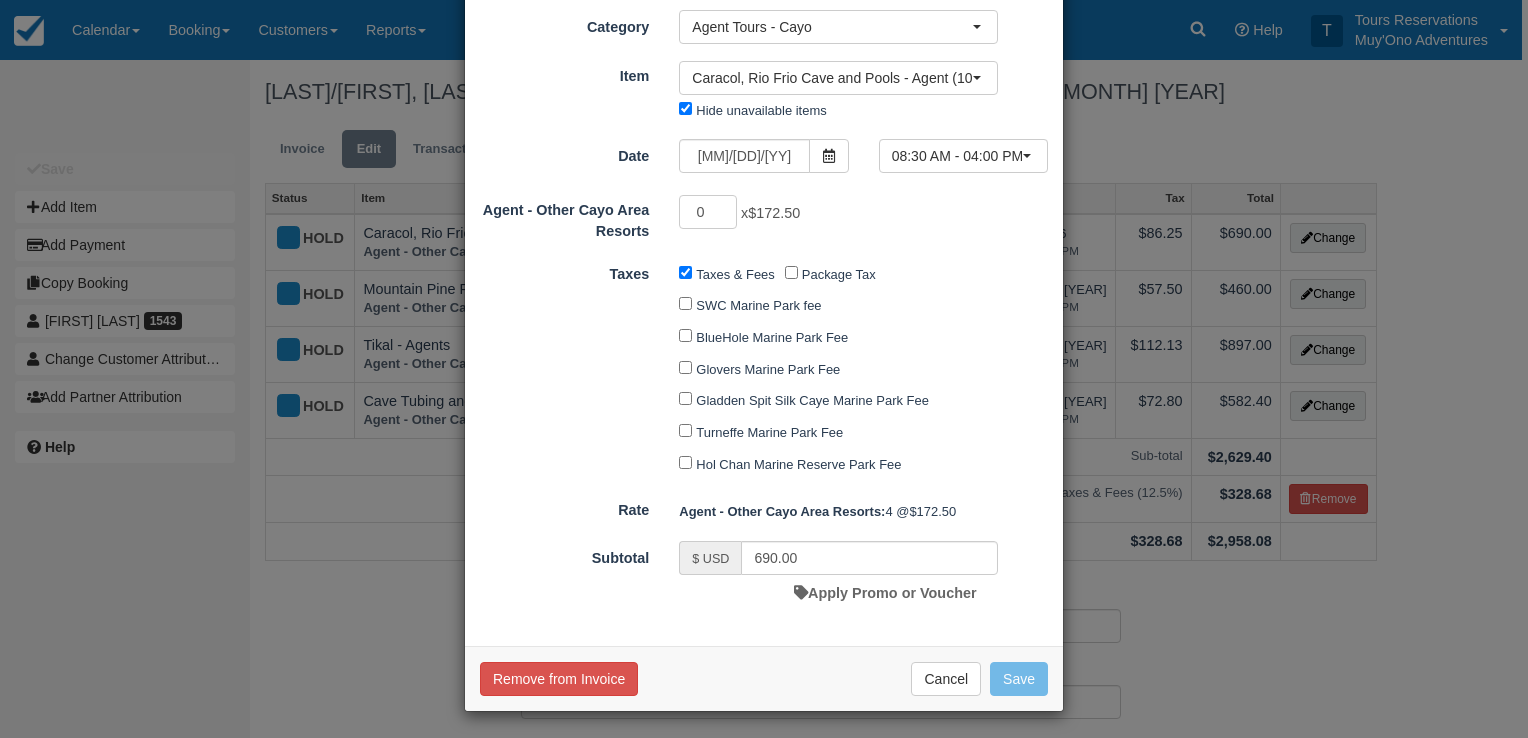 type on "0.00" 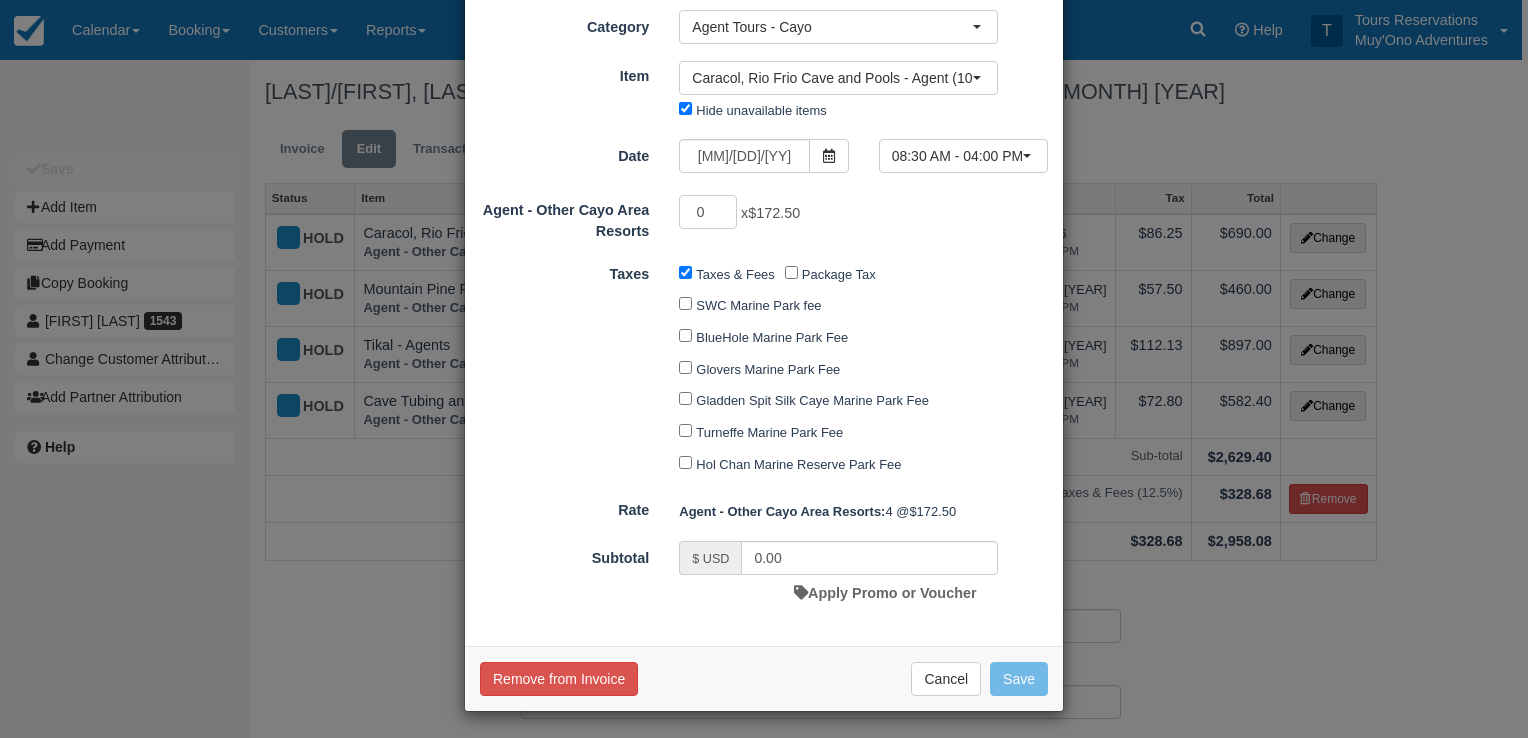 scroll, scrollTop: 84, scrollLeft: 0, axis: vertical 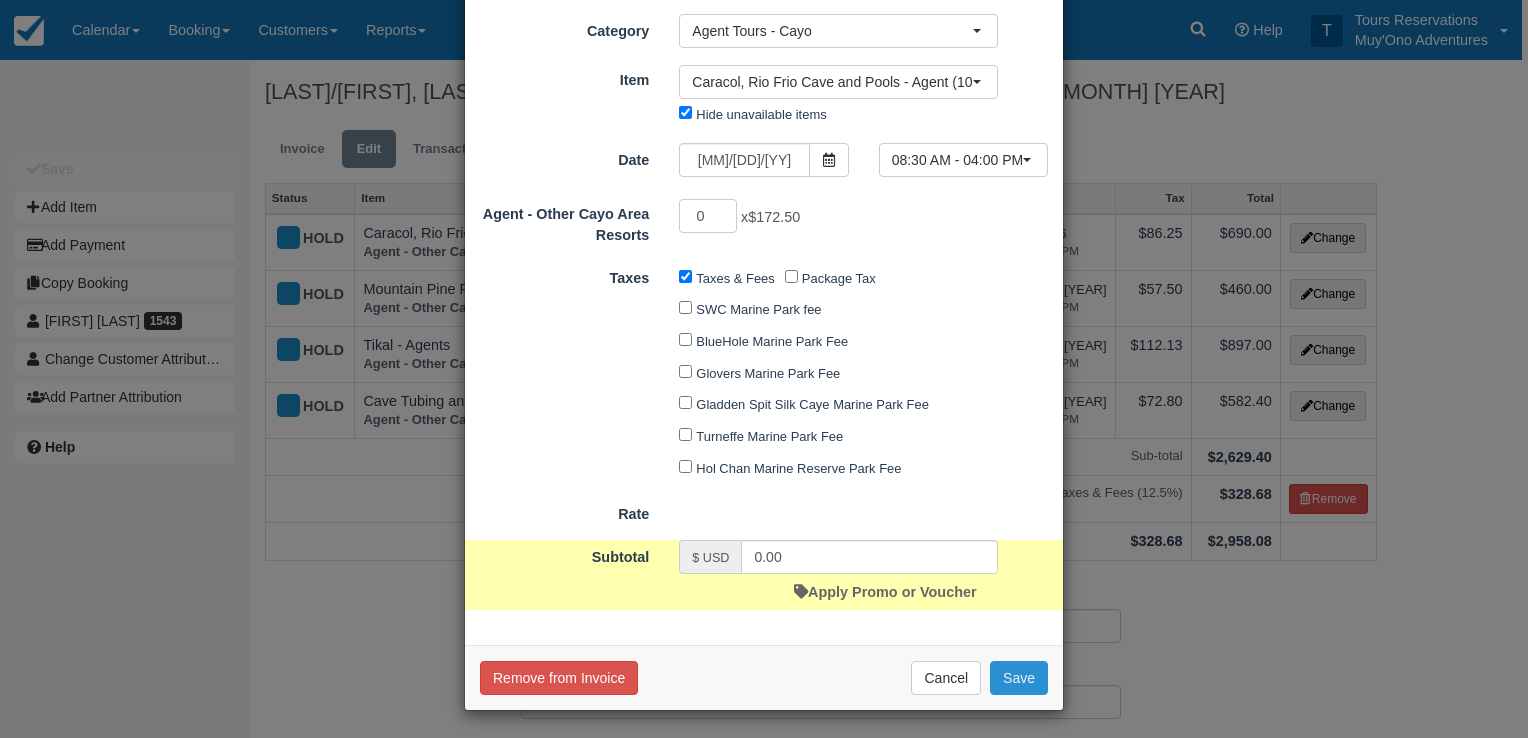 click on "Save" at bounding box center [1019, 678] 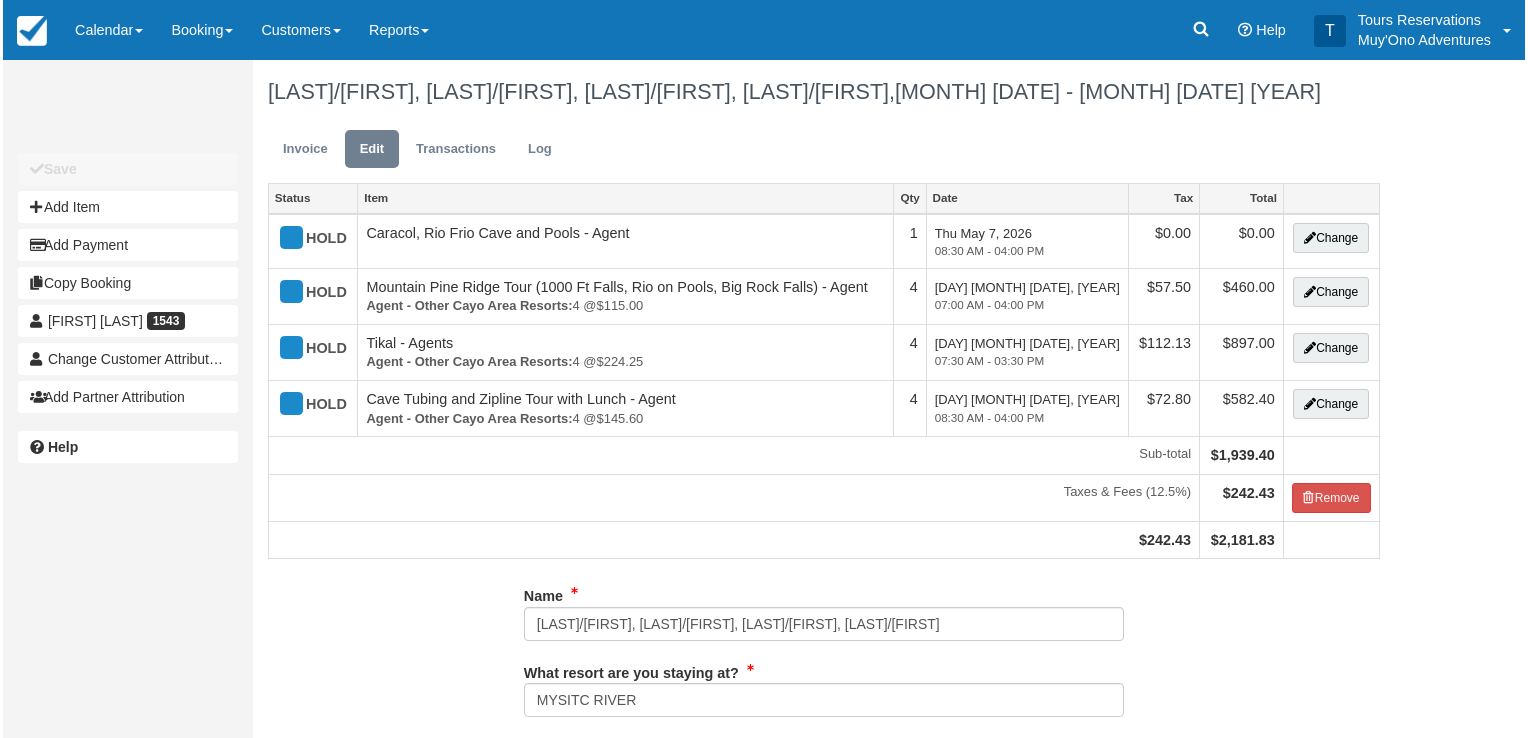 scroll, scrollTop: 0, scrollLeft: 0, axis: both 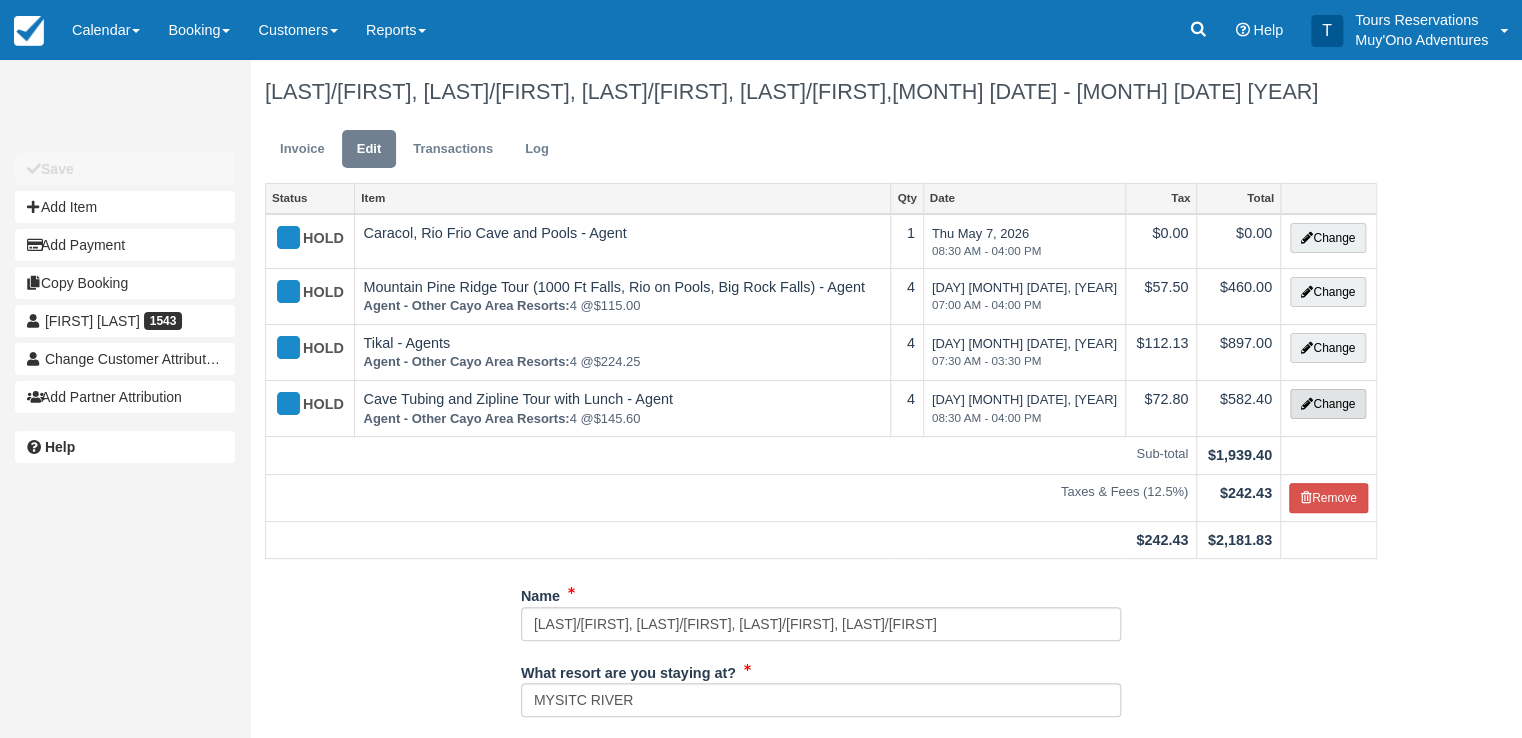 click on "Change" at bounding box center (1328, 404) 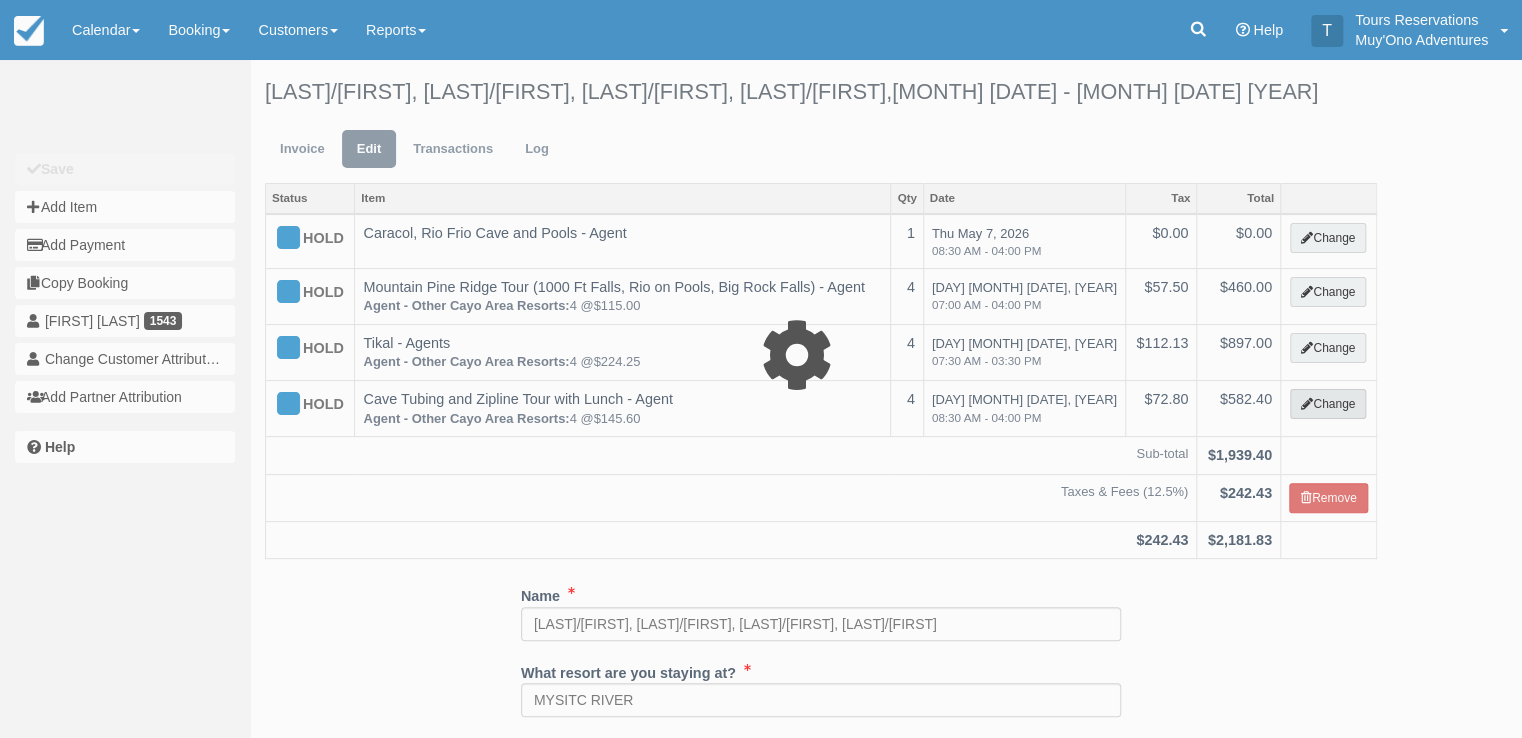 select on "62" 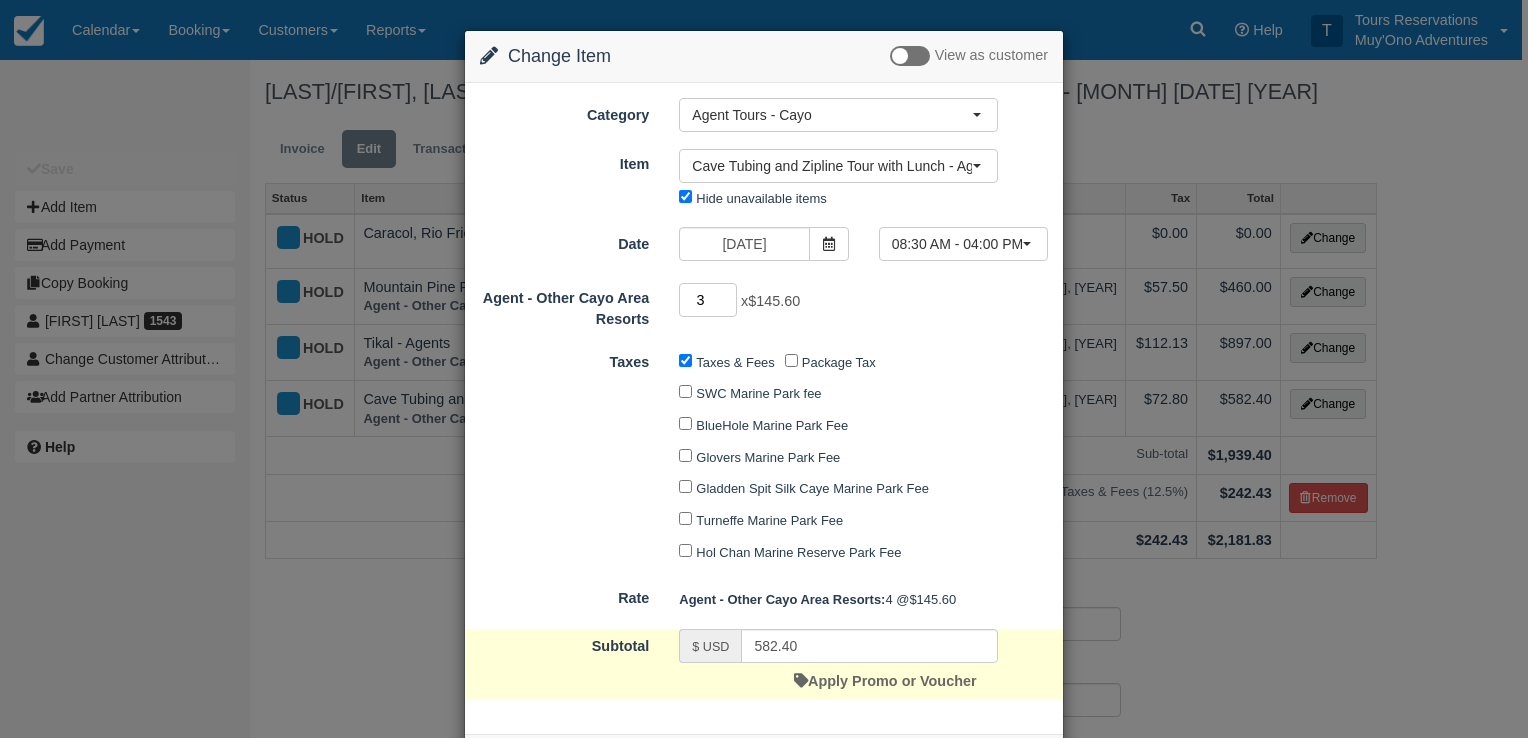 click on "3" at bounding box center (708, 300) 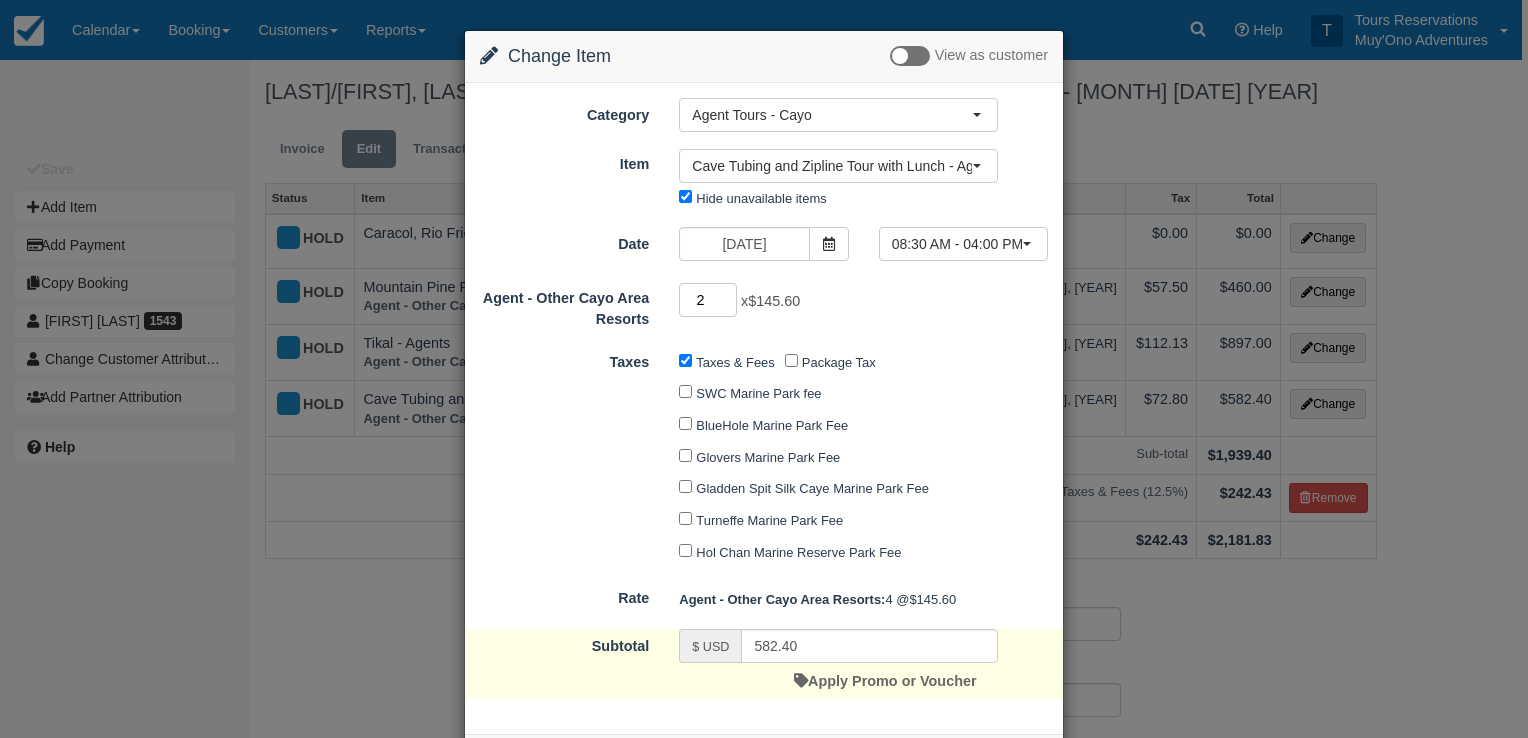 click on "2" at bounding box center (708, 300) 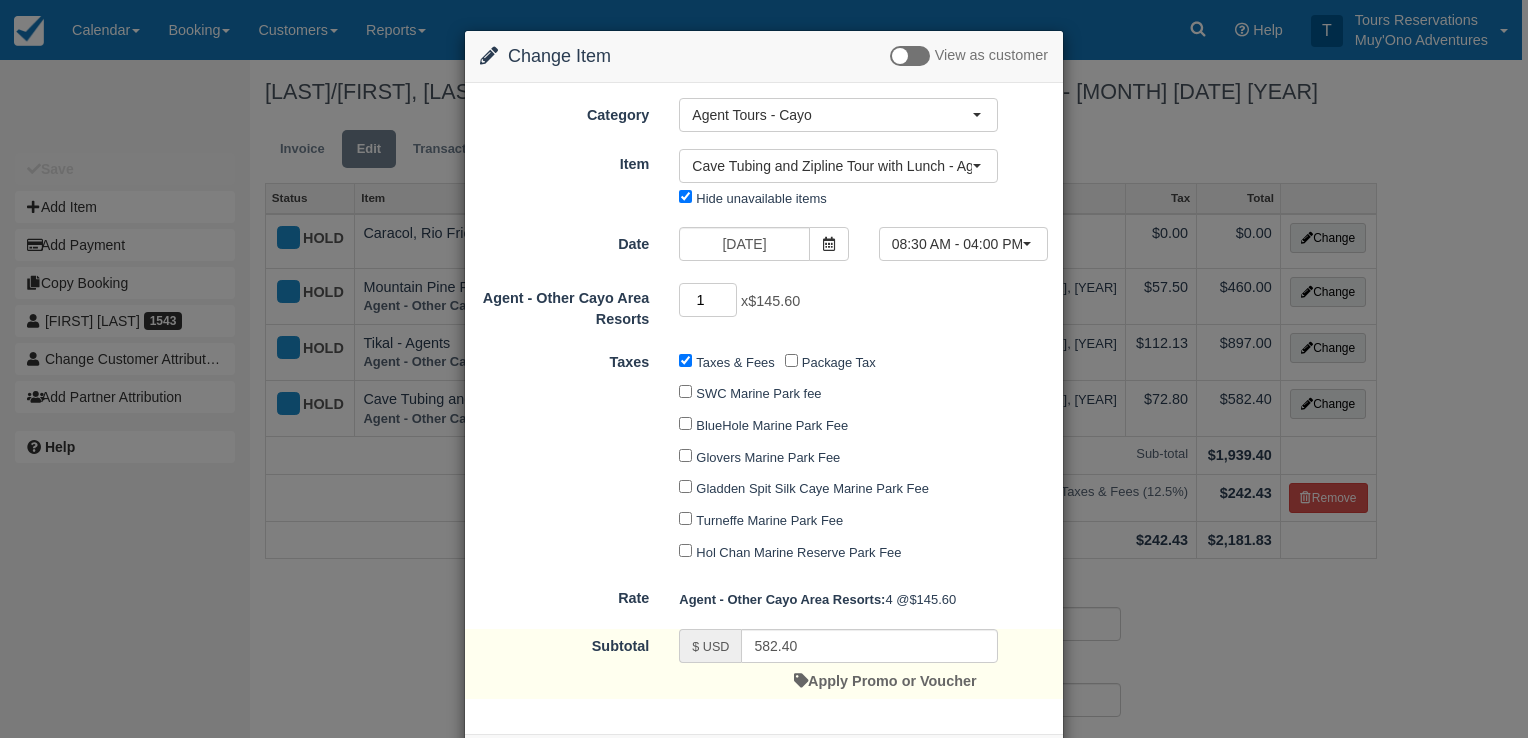 click on "1" at bounding box center (708, 300) 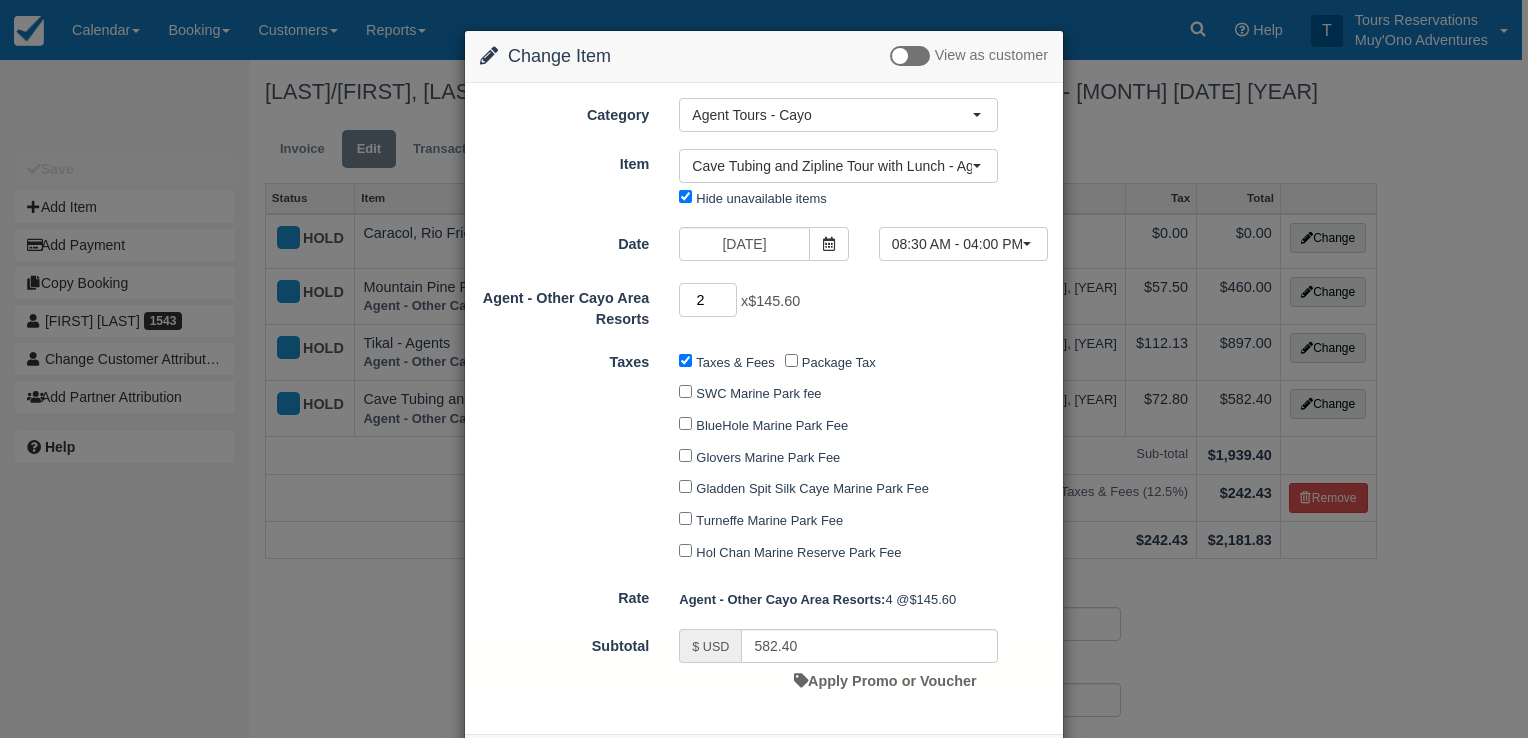 type on "2" 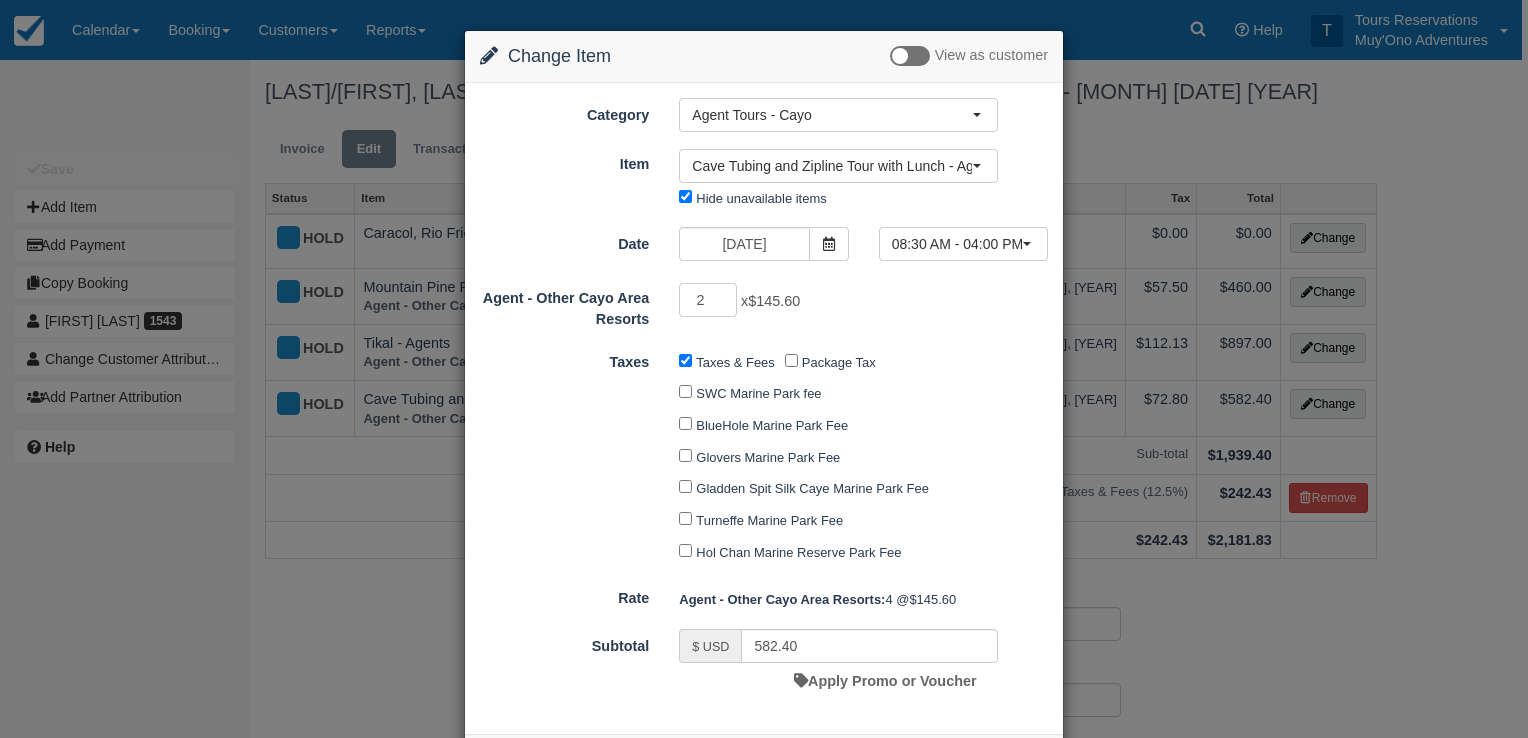 type on "291.20" 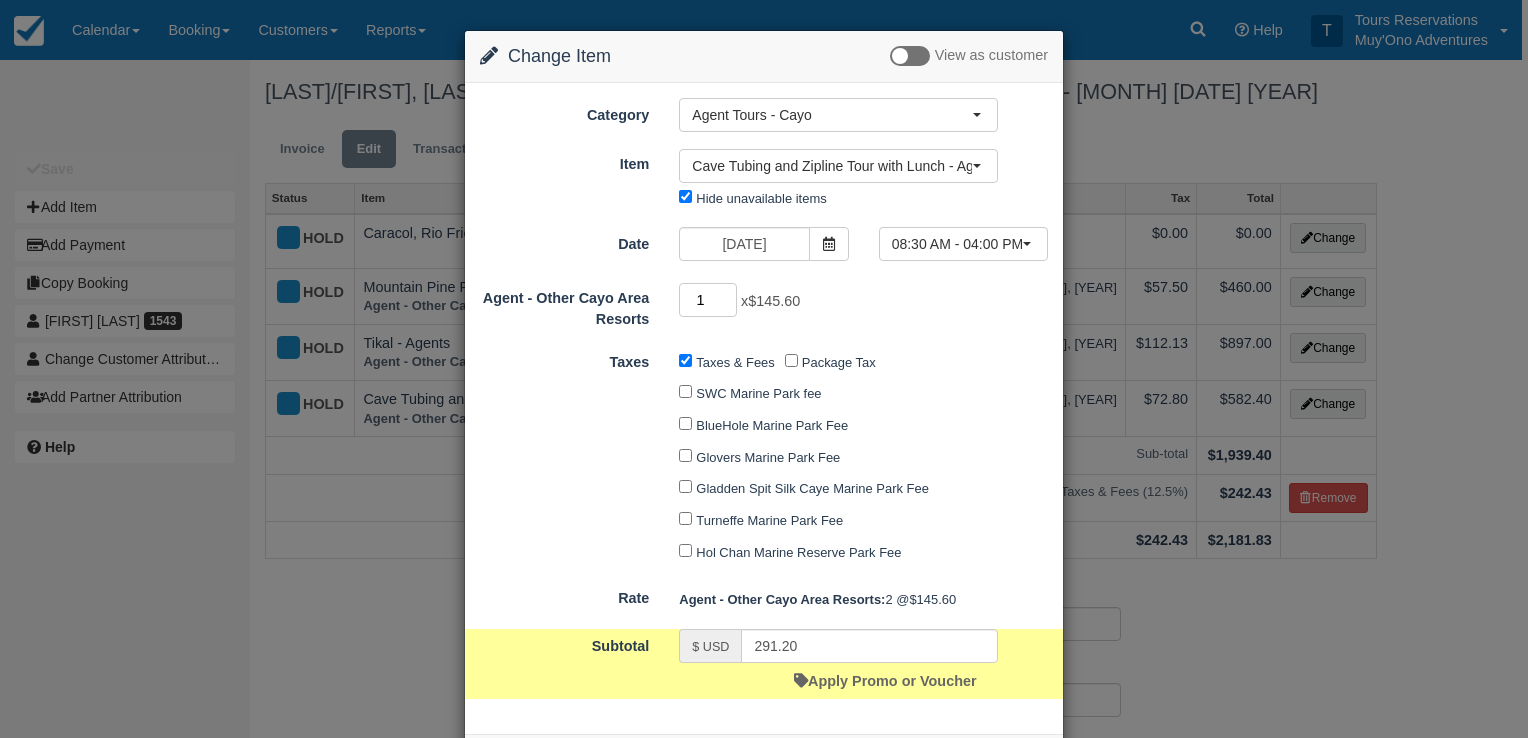 click on "1" at bounding box center [708, 300] 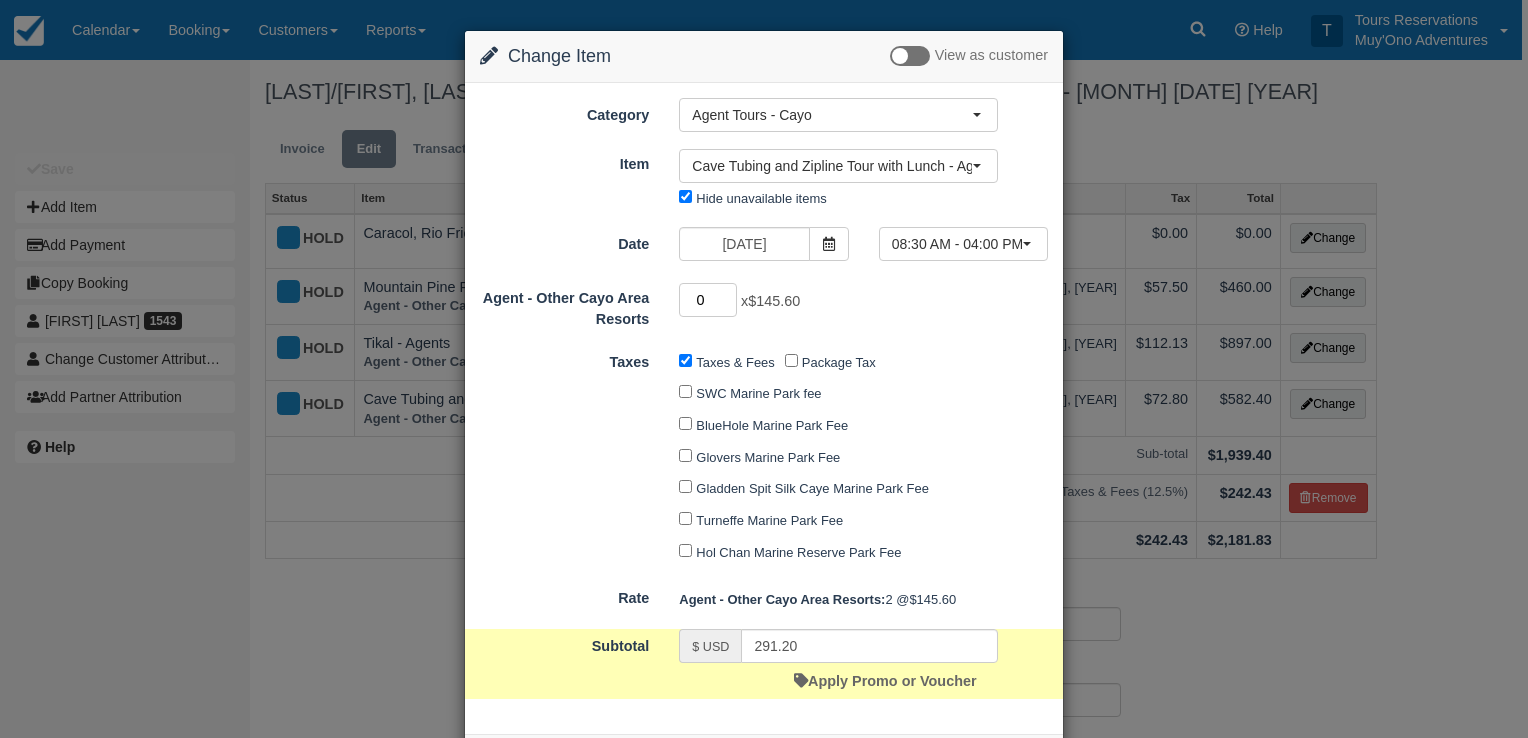 type on "0" 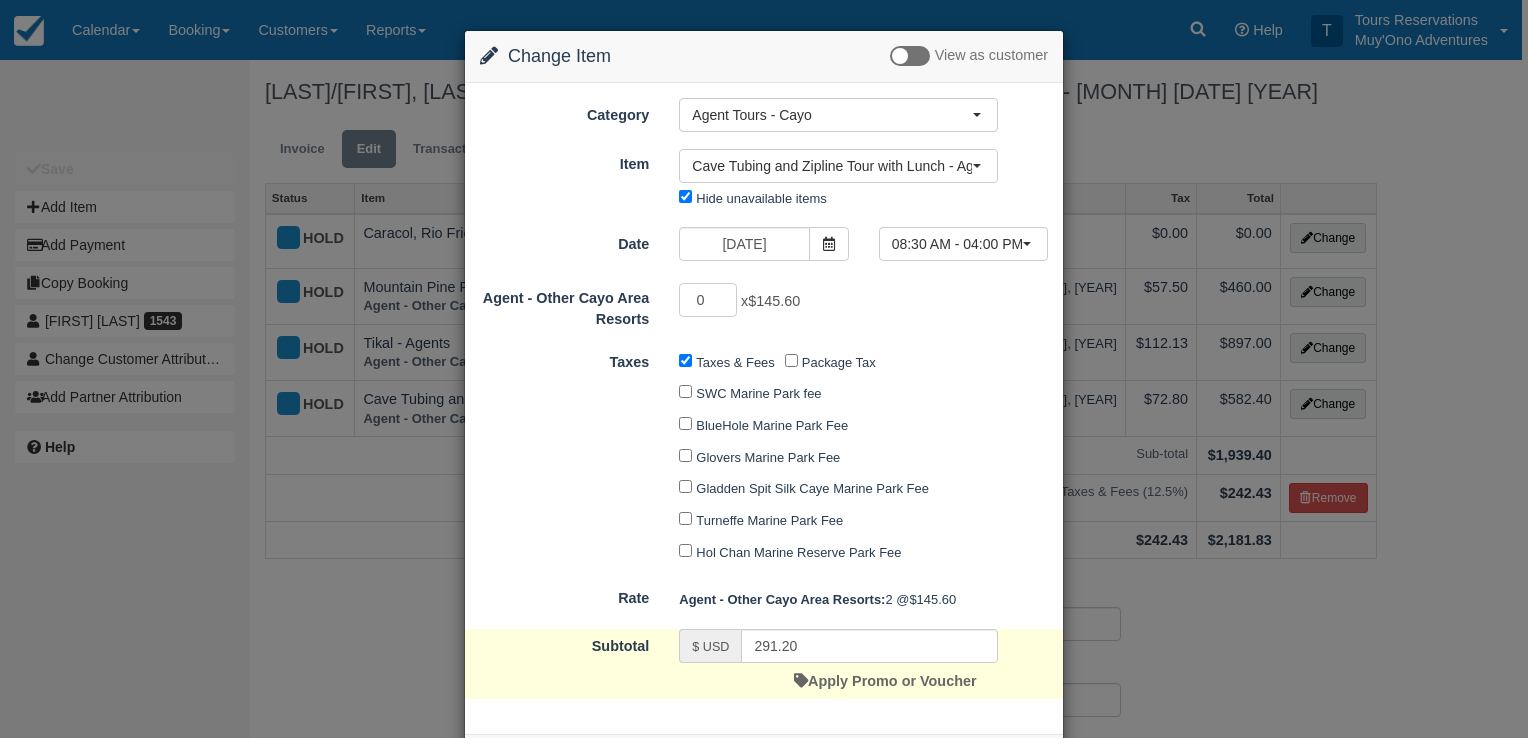 type on "0.00" 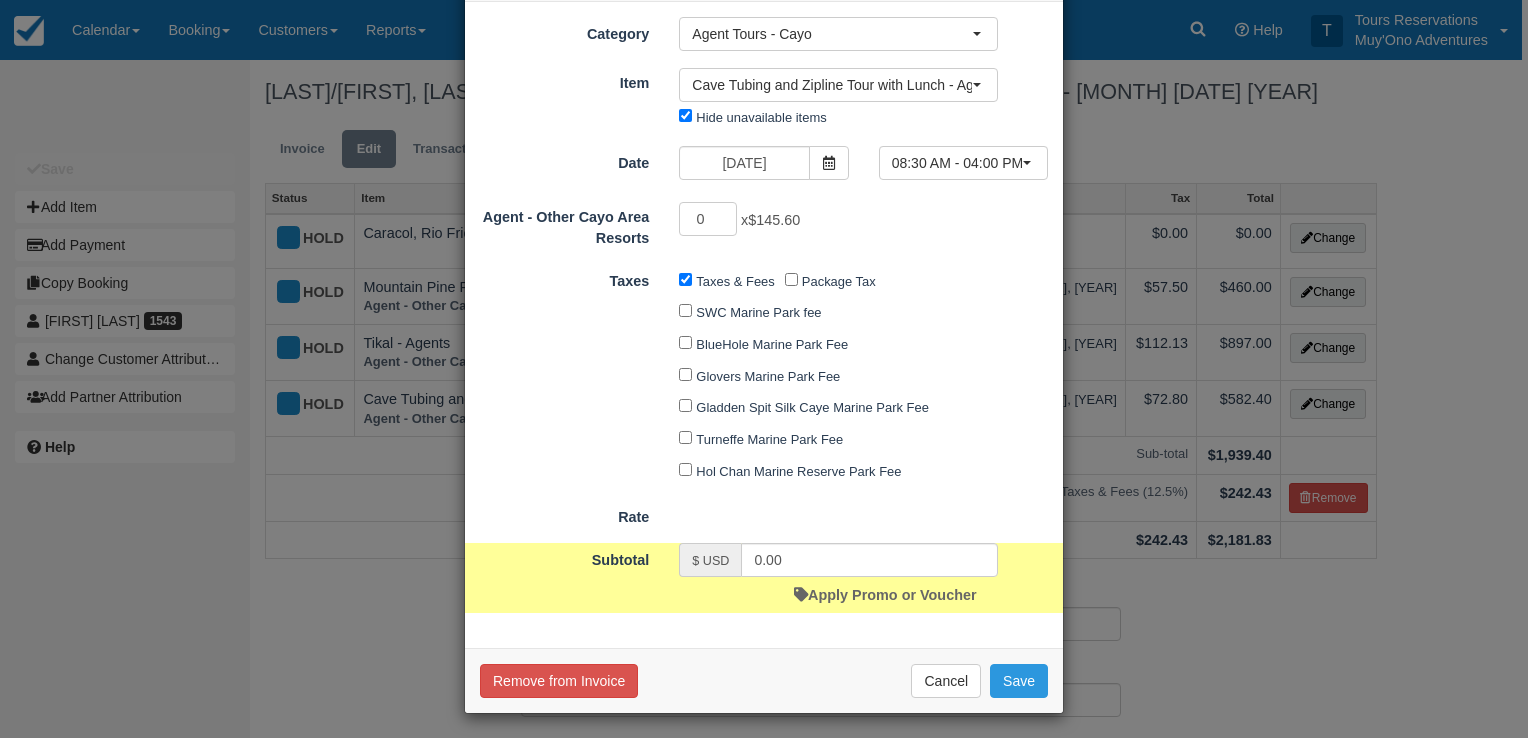 scroll, scrollTop: 84, scrollLeft: 0, axis: vertical 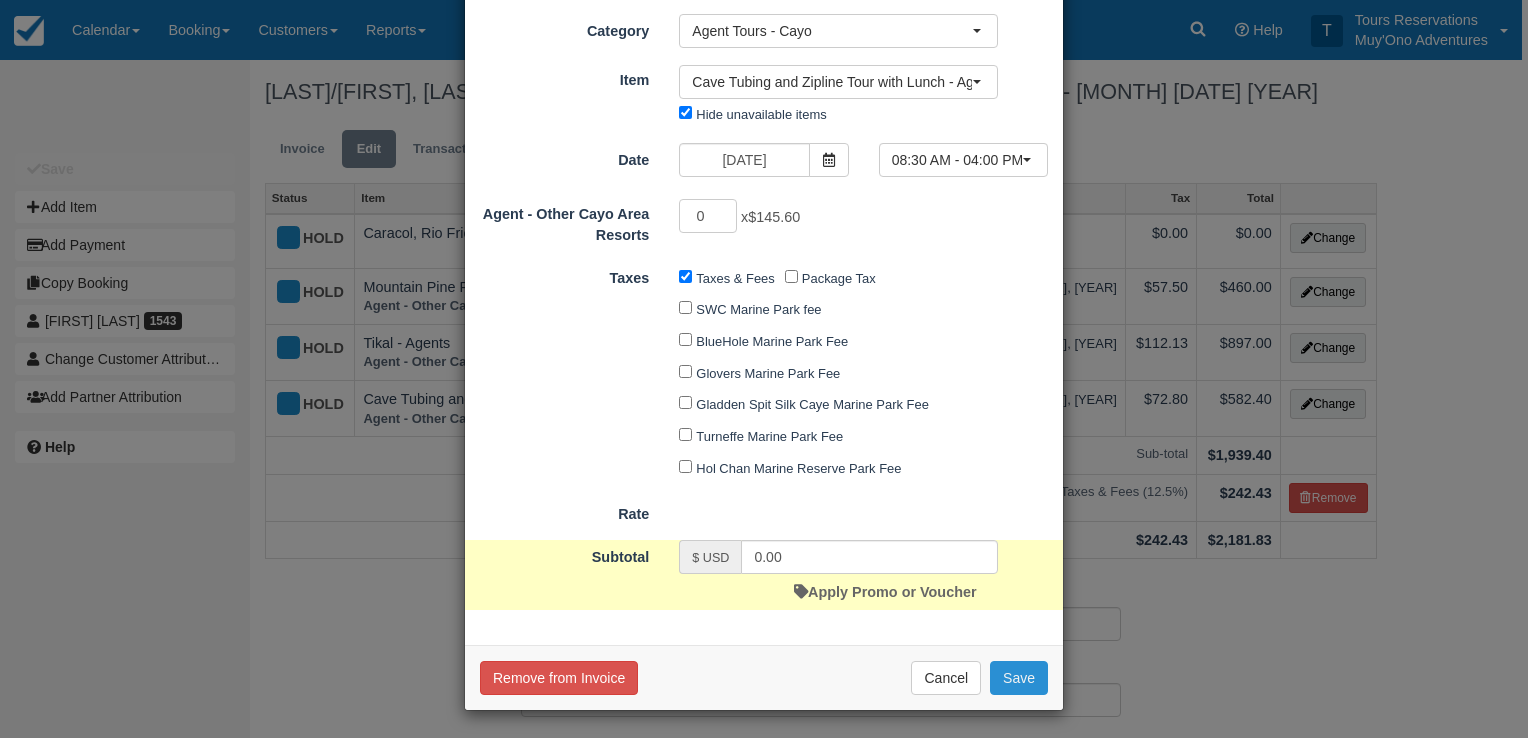 click on "Save" at bounding box center (1019, 678) 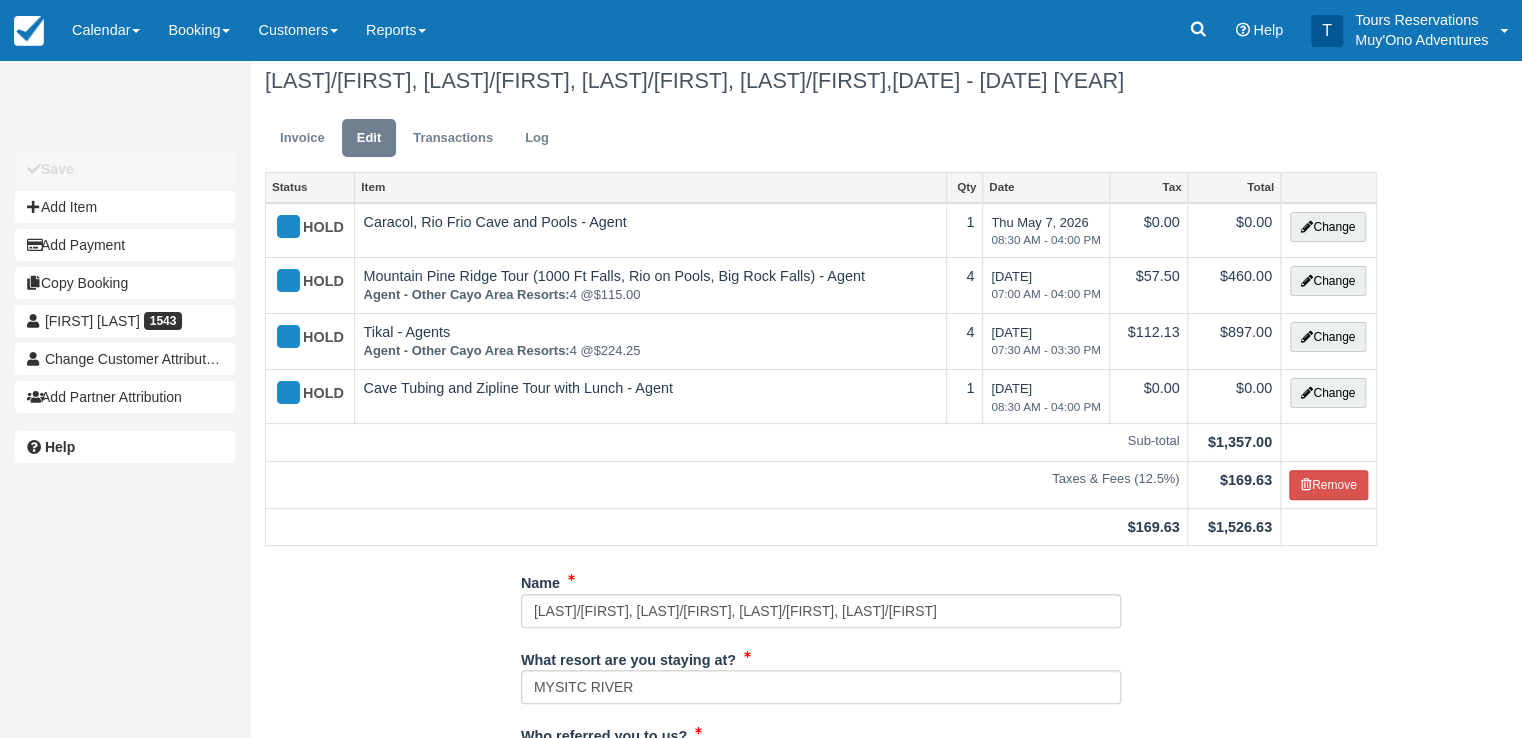 scroll, scrollTop: 0, scrollLeft: 0, axis: both 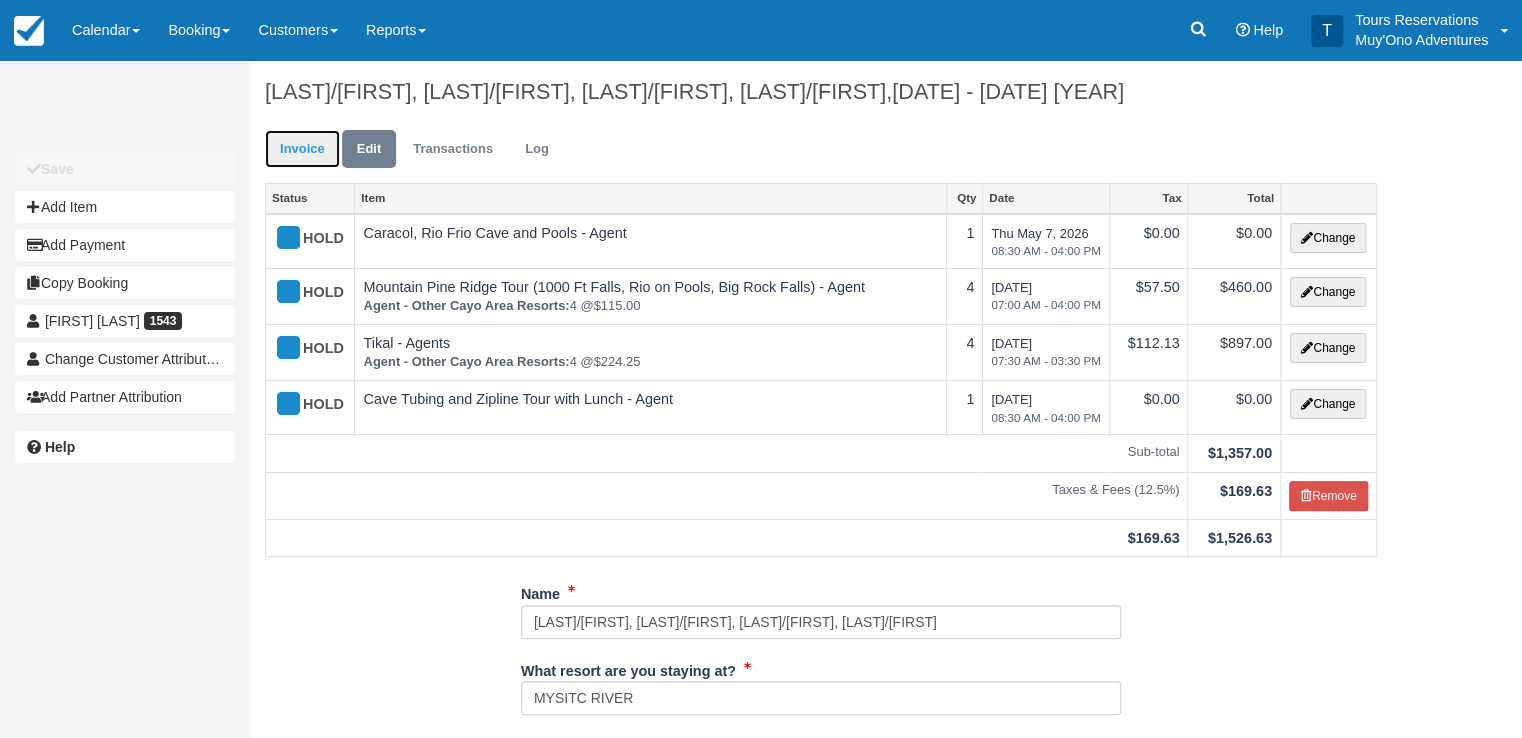 click on "Invoice" at bounding box center (302, 149) 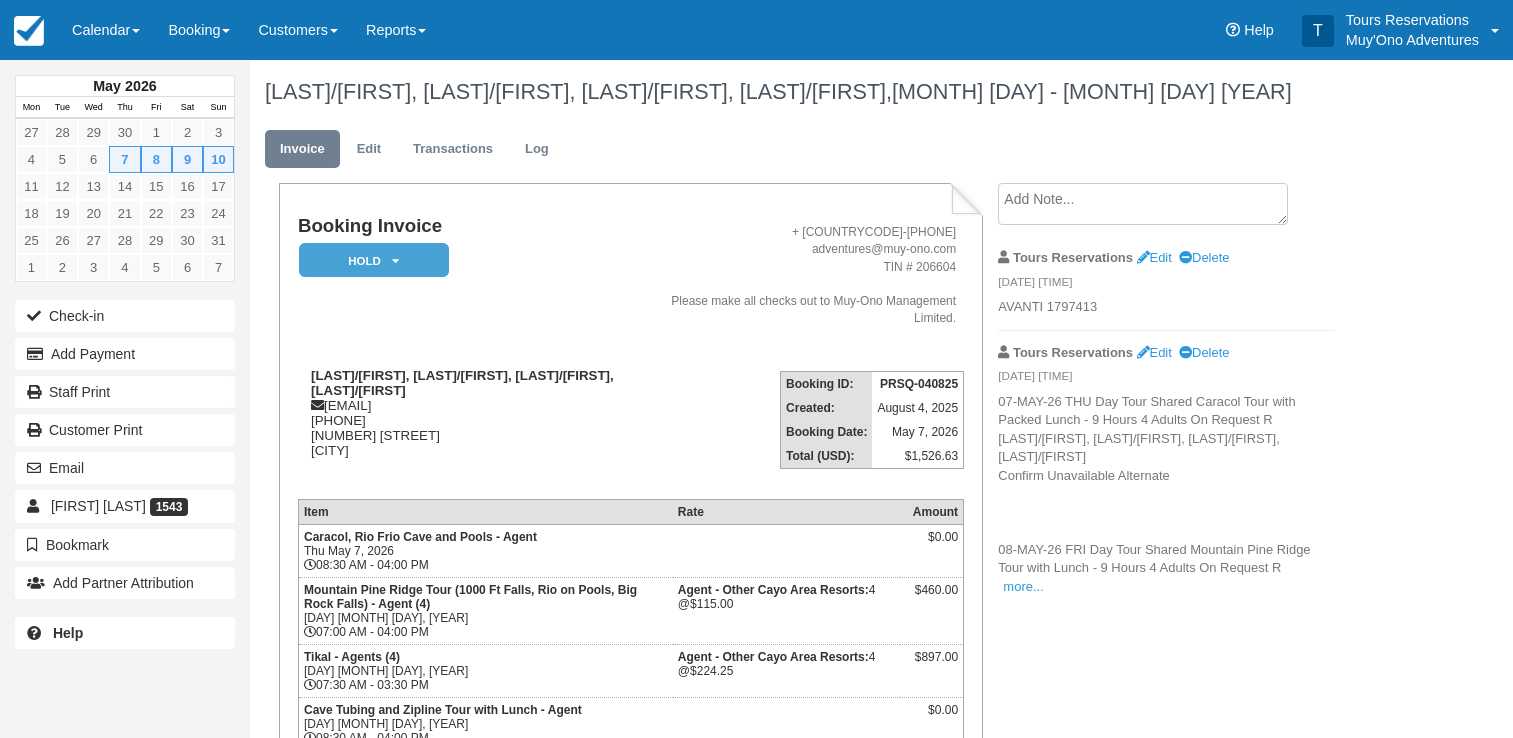 scroll, scrollTop: 0, scrollLeft: 0, axis: both 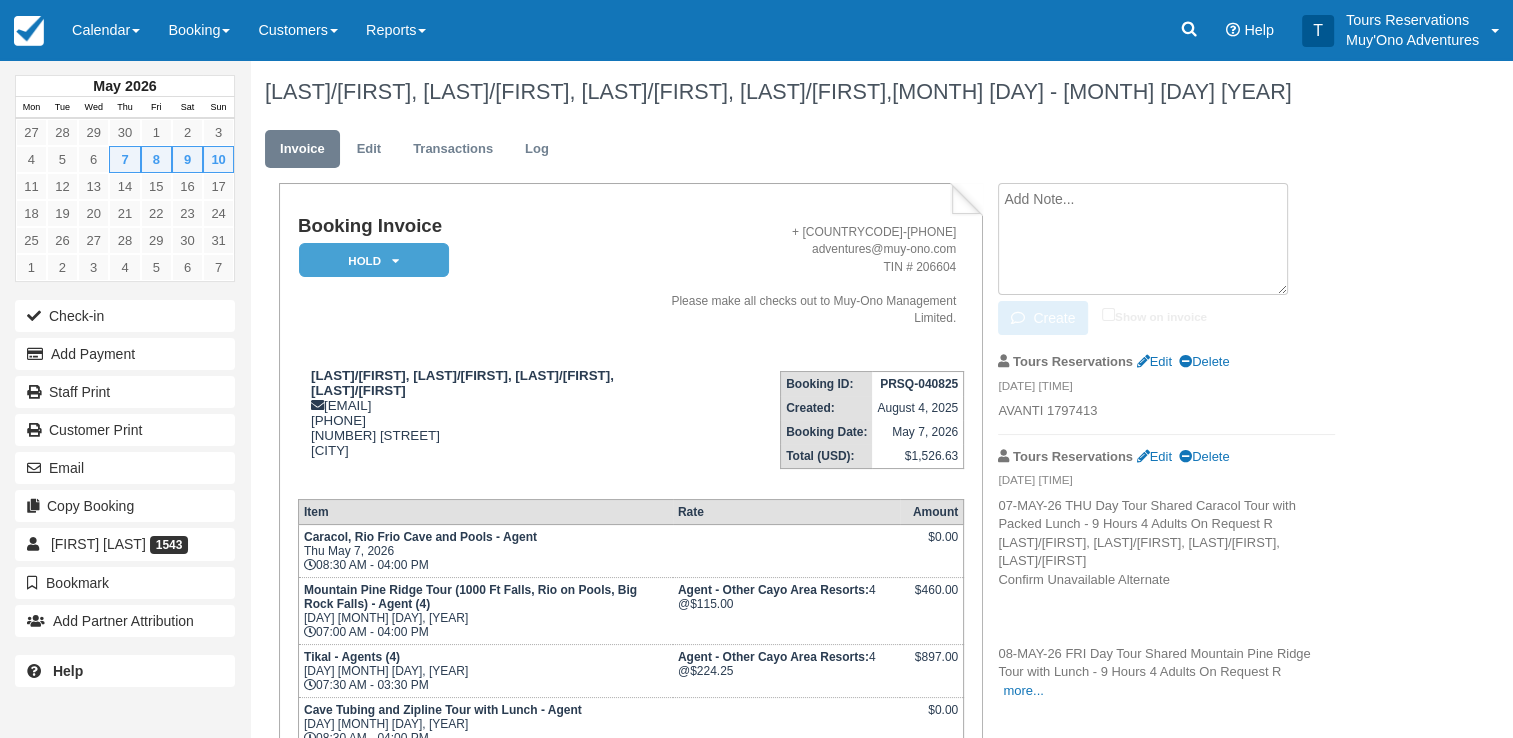 click at bounding box center (1143, 239) 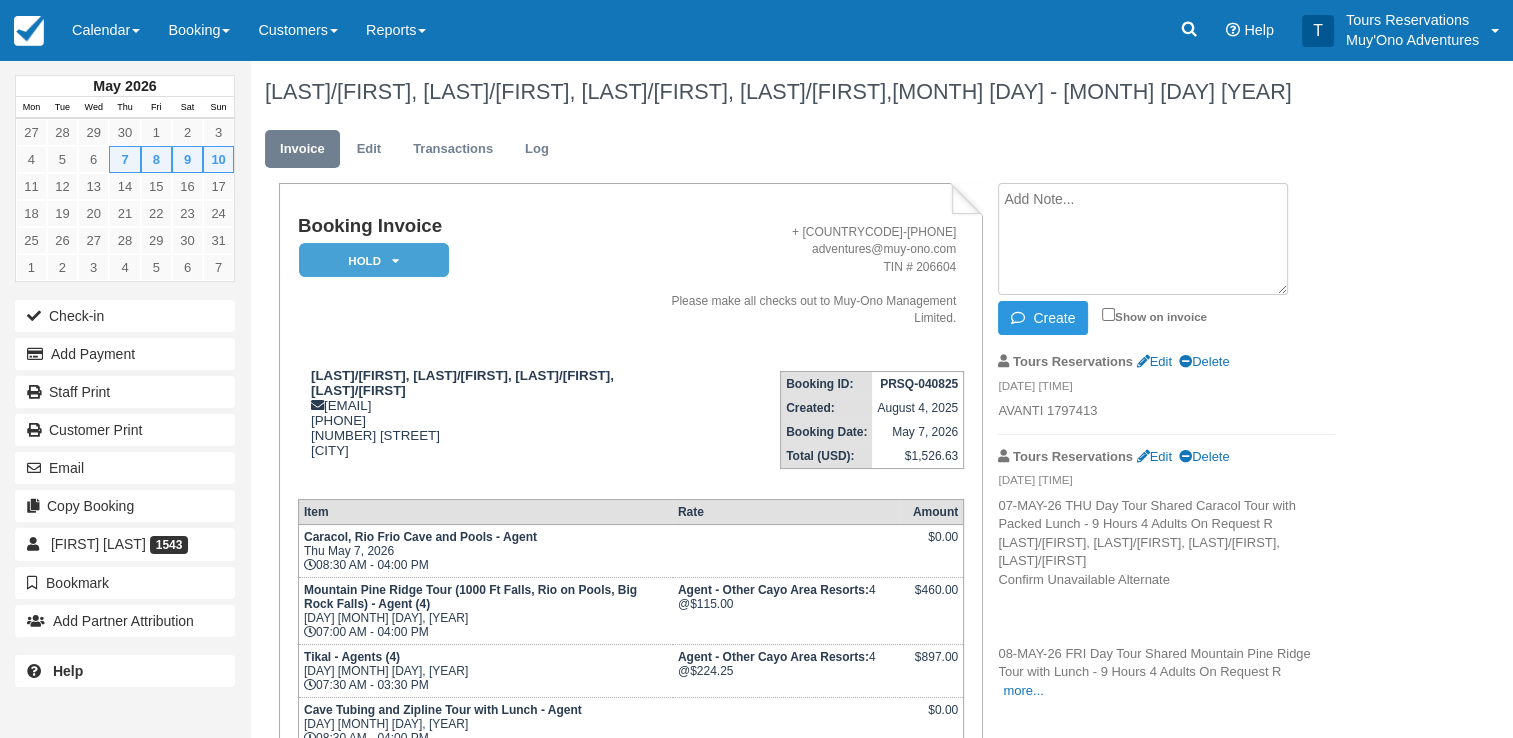 paste on "[STATE] :- Please CANCEL the following..
ResNumber: [NUMBER] (AAAA) [LAST]/[FIRST], [LAST]/[FIRST], [LAST]/[FIRST], [LAST]/[FIRST]
[NUMBER] Adult (A)-[BRAND] [BRAND] [BRAND] with Packed Lunch - [NUMBER] Hours (HK)
Service Date: [DAY]-[MONTH]-[YEAR]
-----------------------------------------------------------
Please CANCEL the following..
ResNumber: [NUMBER] (AAAA) [LAST]/[FIRST], [LAST]/[FIRST], [LAST]/[FIRST], [LAST]/[FIRST]
[NUMBER] Adult (A)-[BRAND] [BRAND] [BRAND] and Zipline Tour with Lunch - [NUMBER] Hours (HK)
Service Date: [DAY]-[MONTH]-[YEAR]" 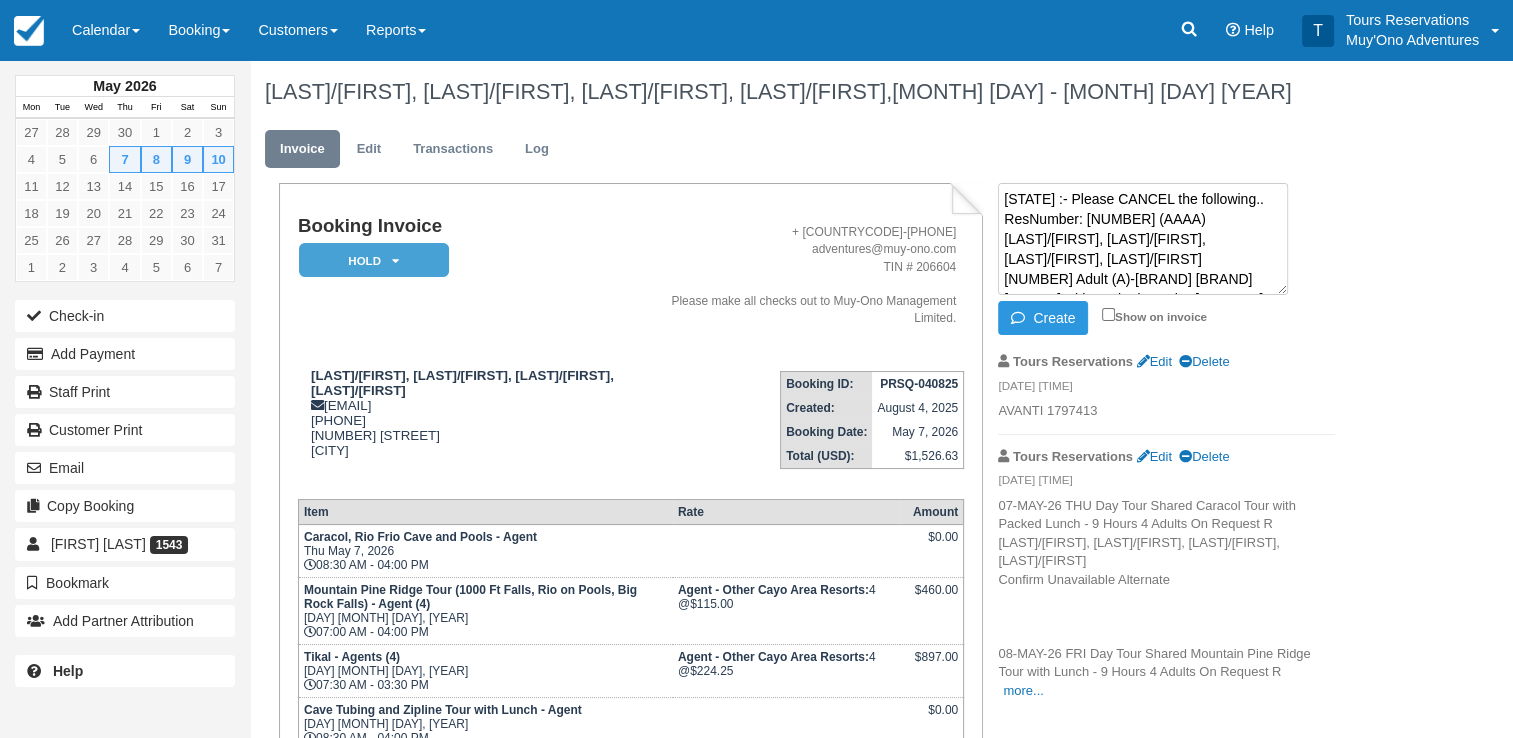 scroll, scrollTop: 252, scrollLeft: 0, axis: vertical 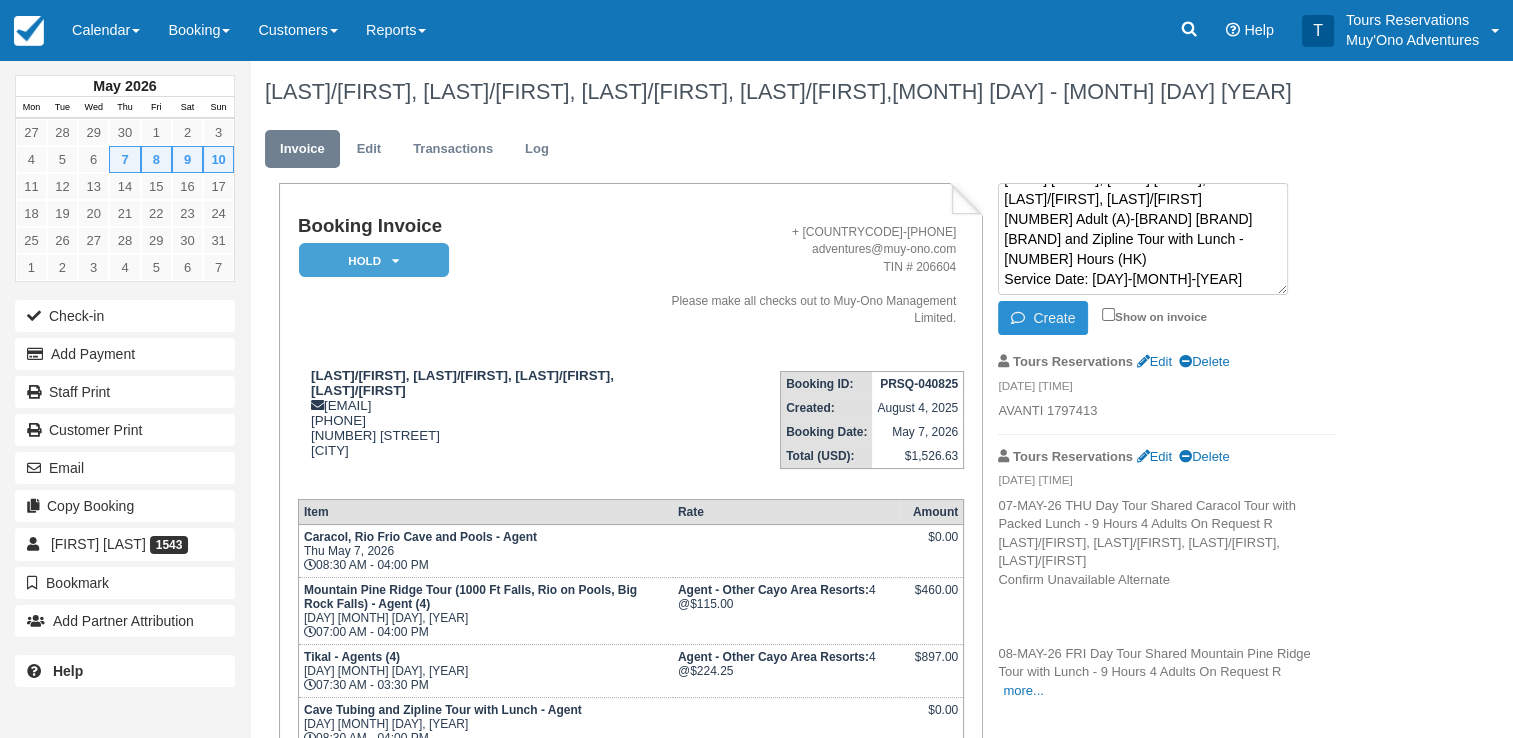 type on "[STATE] :- Please CANCEL the following..
ResNumber: [NUMBER] (AAAA) [LAST]/[FIRST], [LAST]/[FIRST], [LAST]/[FIRST], [LAST]/[FIRST]
[NUMBER] Adult (A)-[BRAND] [BRAND] [BRAND] with Packed Lunch - [NUMBER] Hours (HK)
Service Date: [DAY]-[MONTH]-[YEAR]
-----------------------------------------------------------
Please CANCEL the following..
ResNumber: [NUMBER] (AAAA) [LAST]/[FIRST], [LAST]/[FIRST], [LAST]/[FIRST], [LAST]/[FIRST]
[NUMBER] Adult (A)-[BRAND] [BRAND] [BRAND] and Zipline Tour with Lunch - [NUMBER] Hours (HK)
Service Date: [DAY]-[MONTH]-[YEAR]" 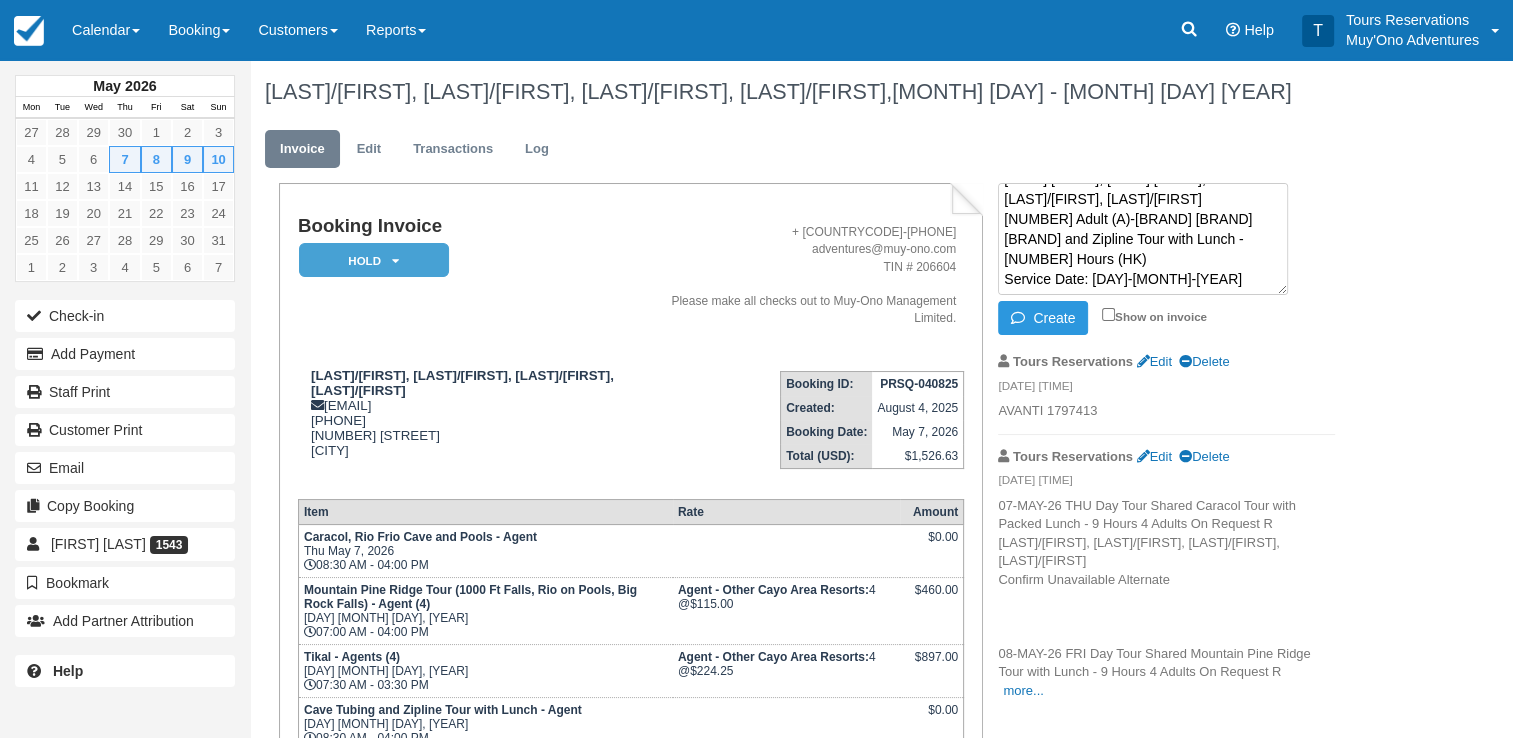 scroll, scrollTop: 0, scrollLeft: 0, axis: both 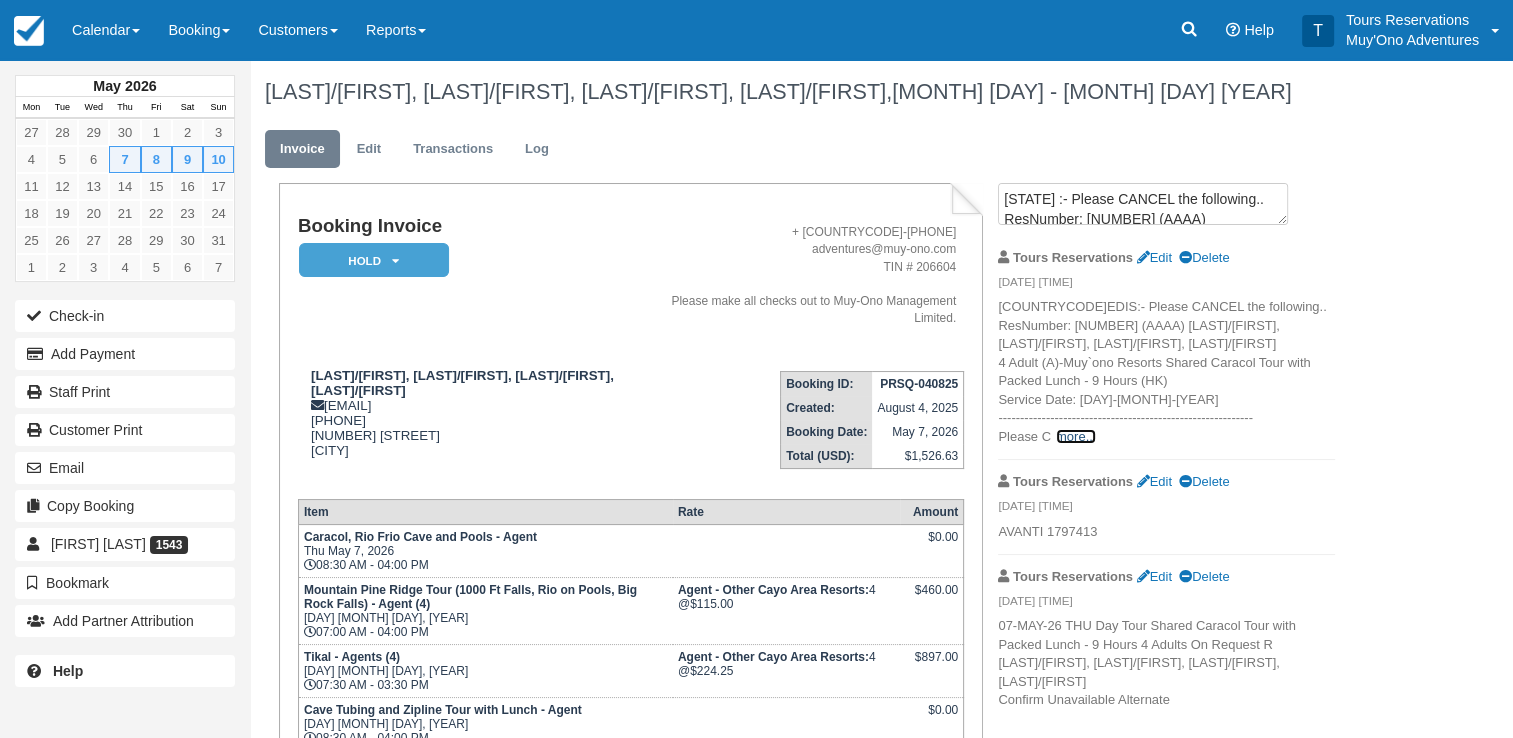 click on "more..." at bounding box center (1076, 436) 